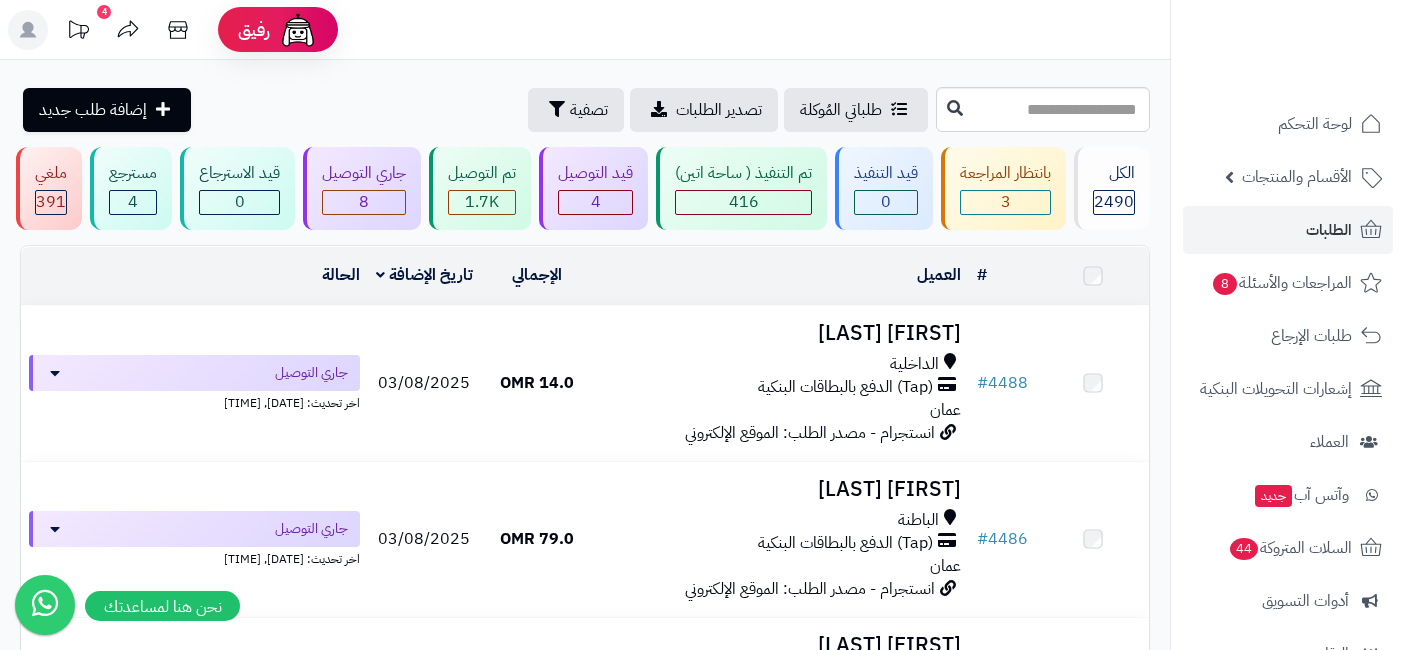 scroll, scrollTop: 0, scrollLeft: 0, axis: both 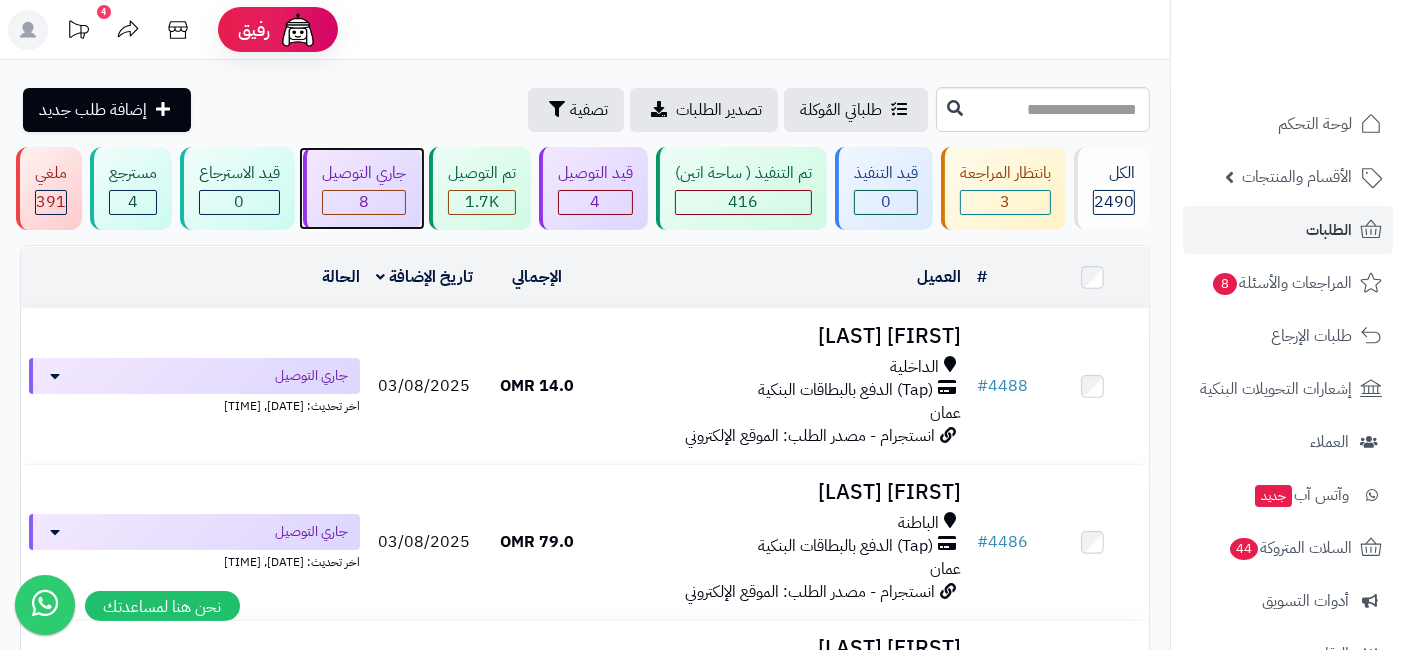 click on "8" at bounding box center (364, 202) 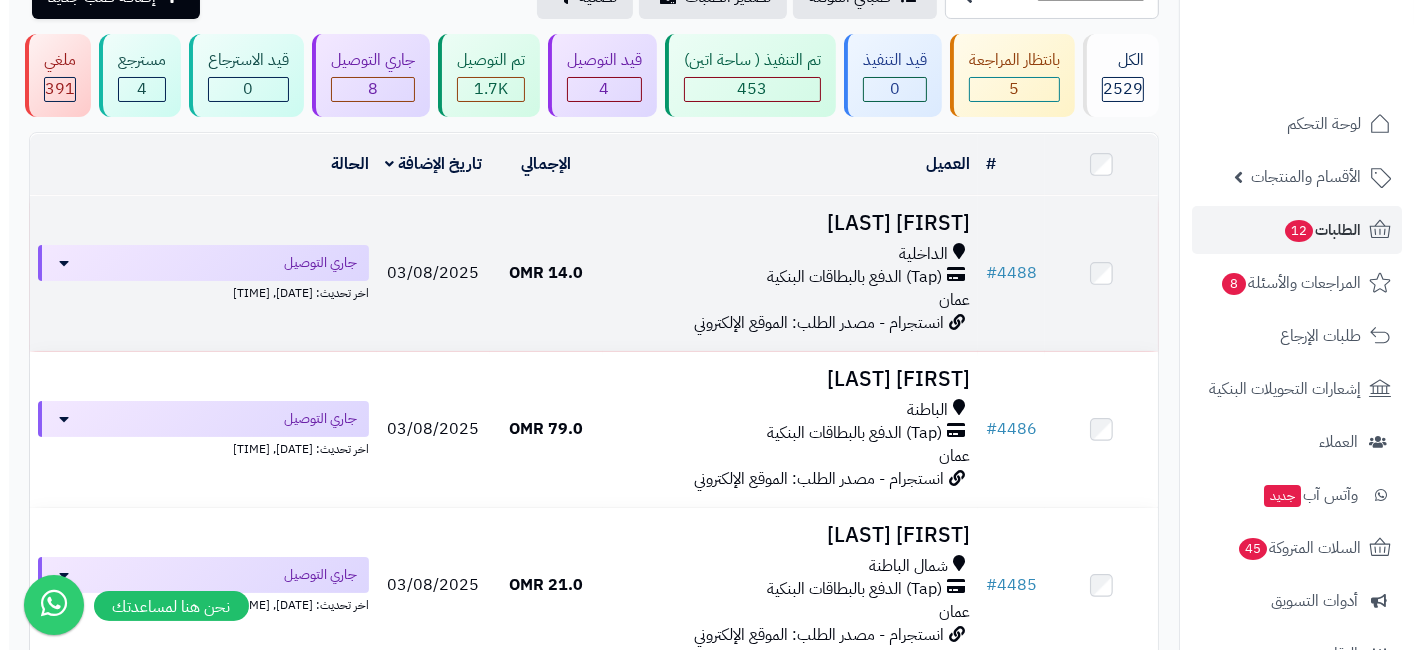scroll, scrollTop: 117, scrollLeft: 0, axis: vertical 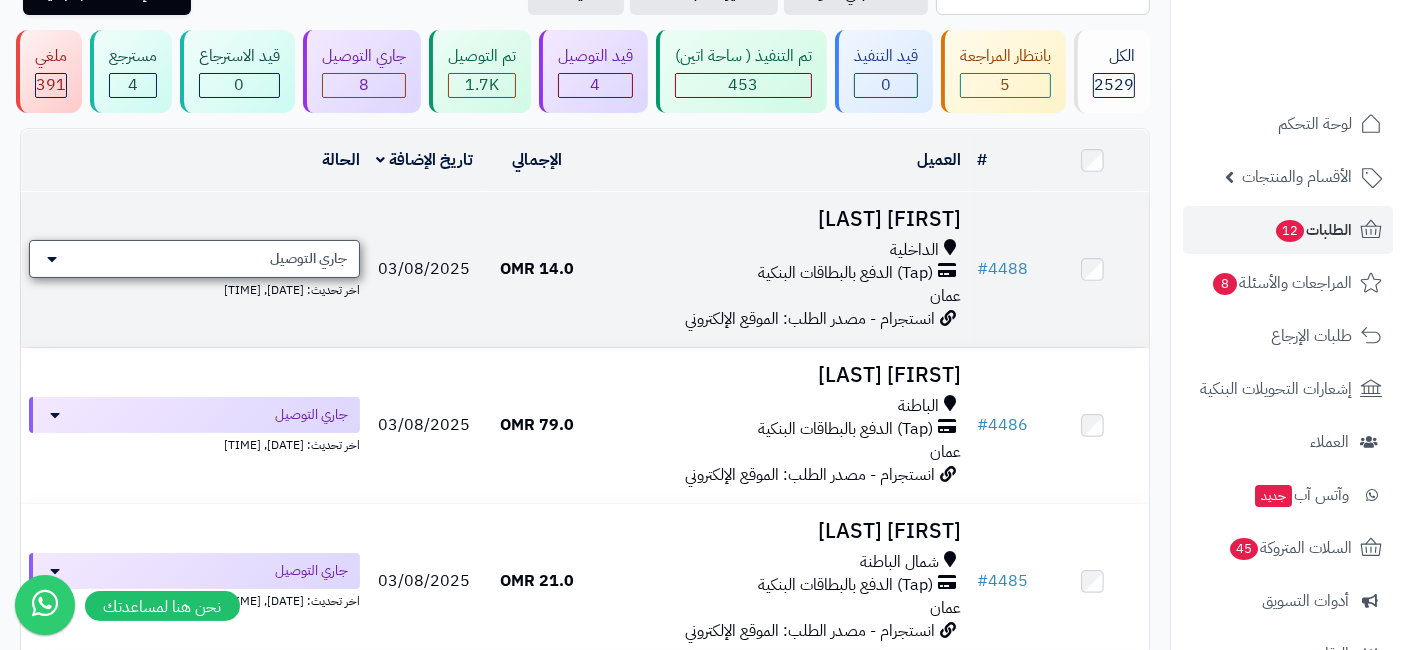 click on "جاري التوصيل" at bounding box center (194, 259) 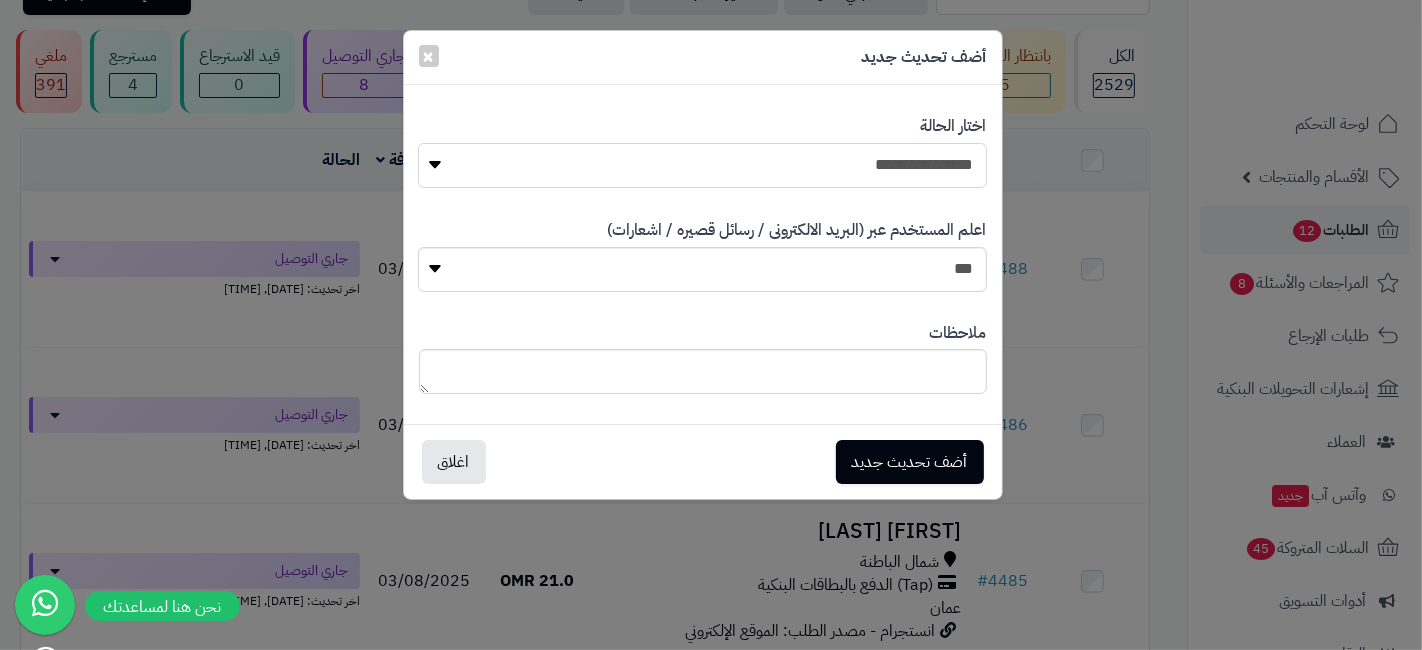 click on "**********" at bounding box center (702, 165) 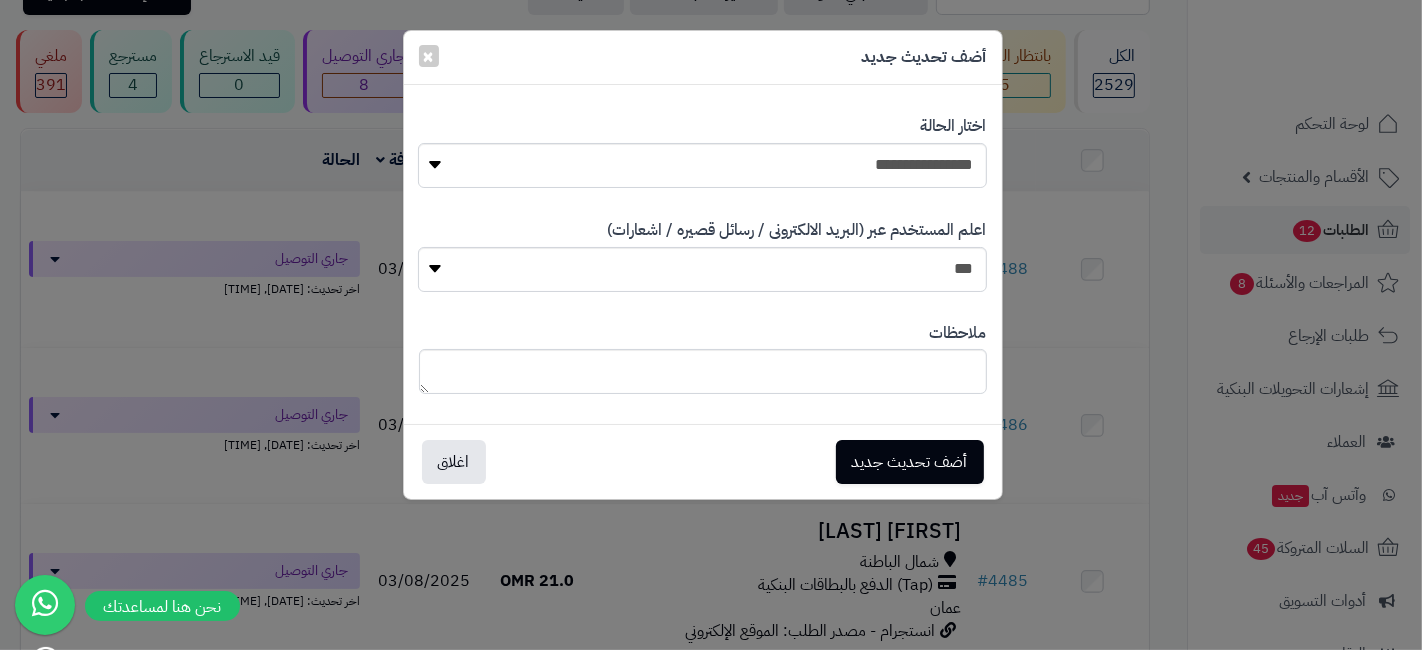 click on "**********" at bounding box center [711, 325] 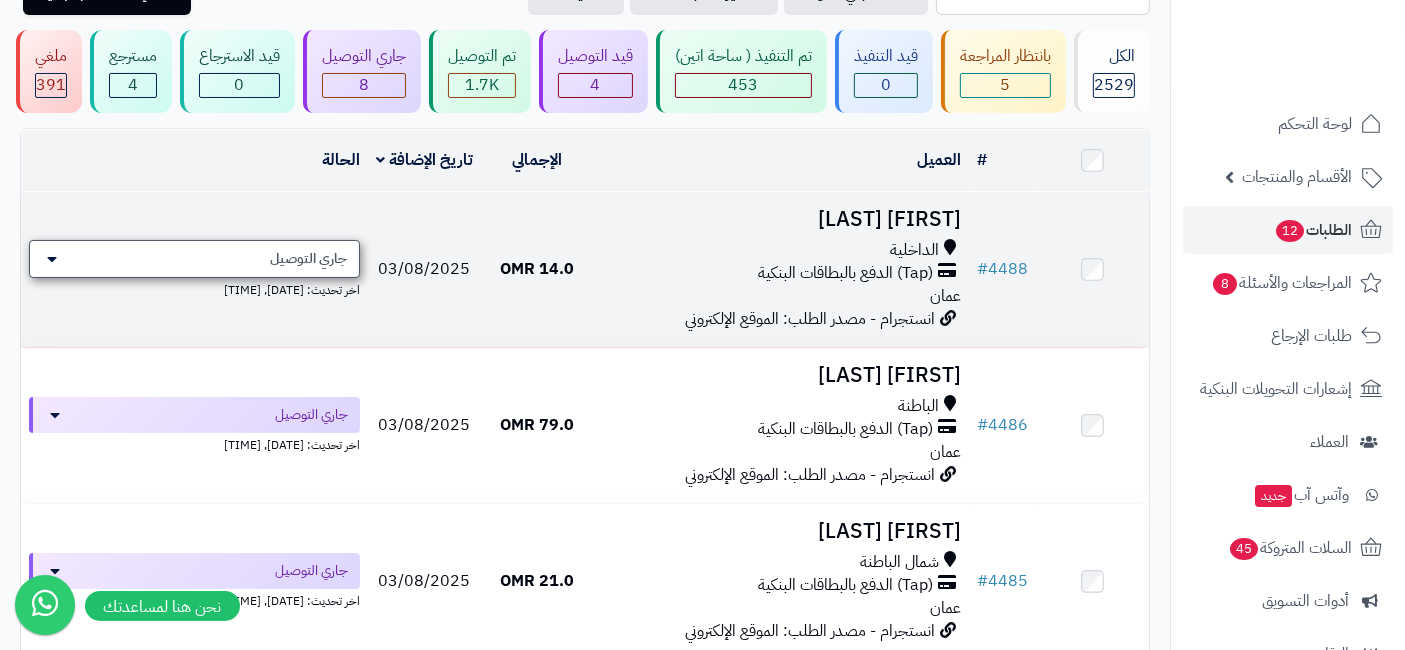 click on "جاري التوصيل" at bounding box center (308, 259) 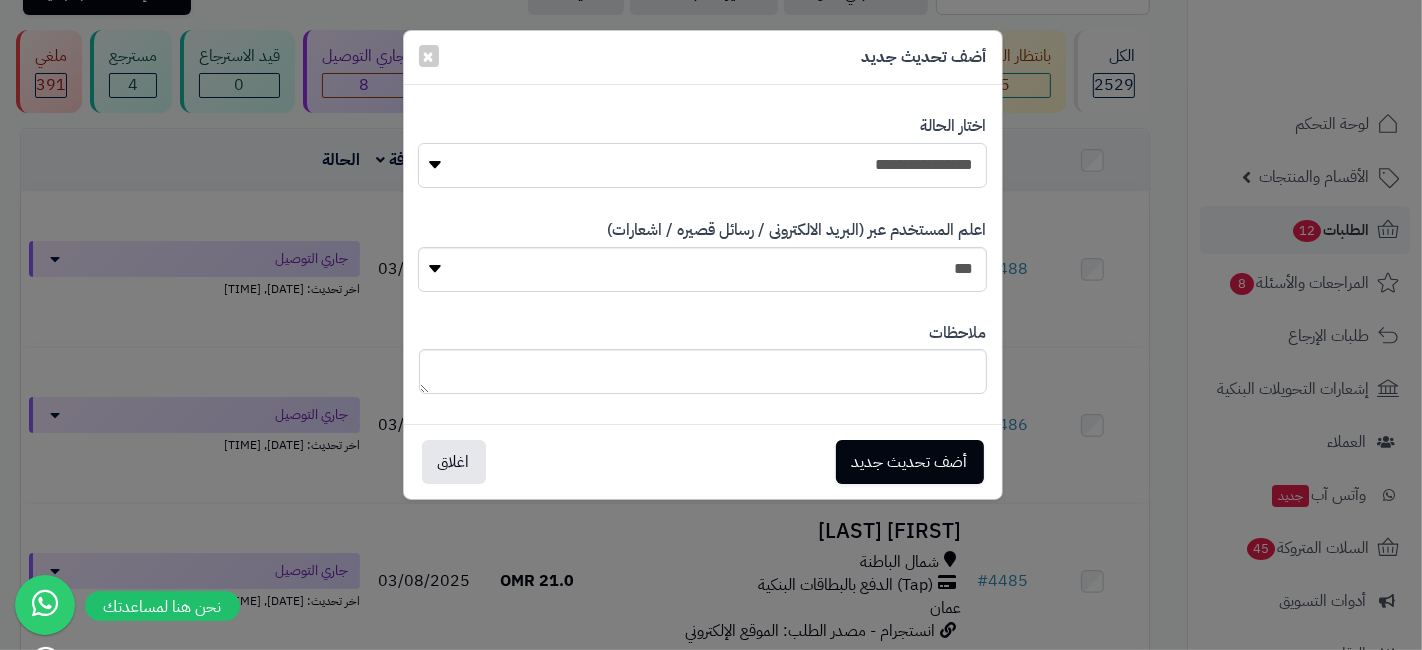 click on "**********" at bounding box center [702, 165] 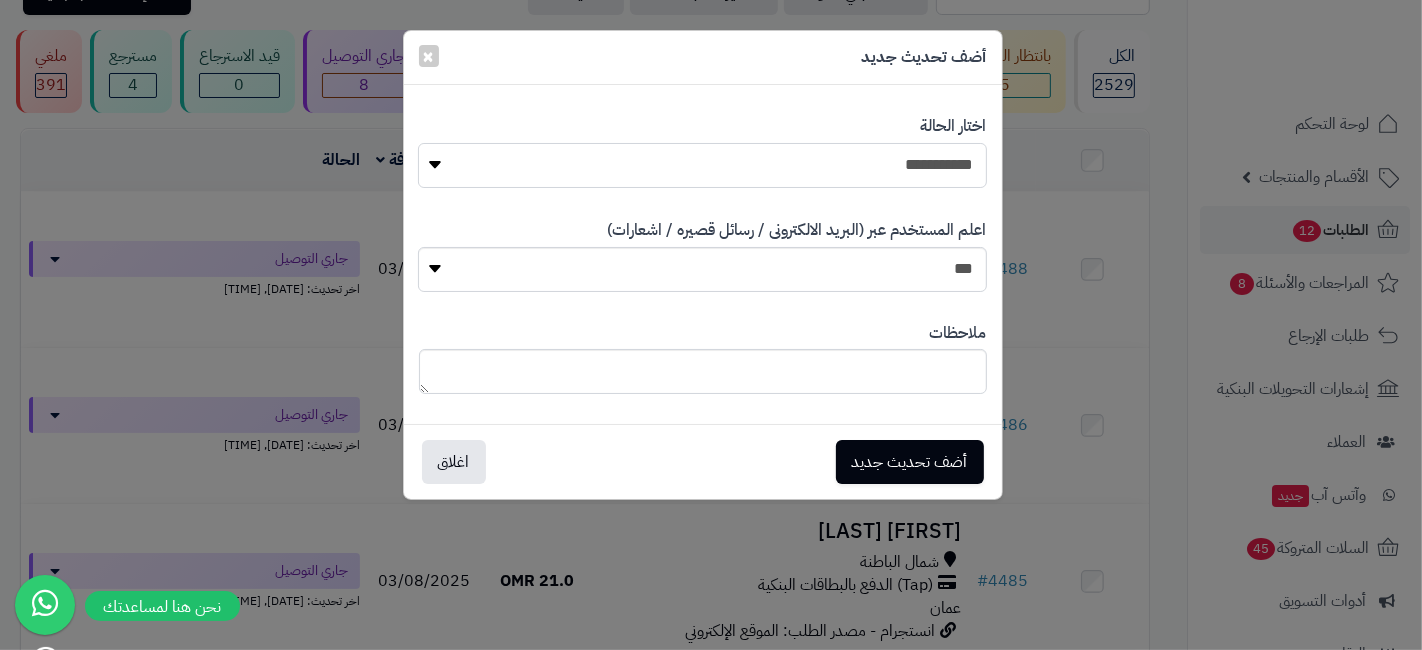 click on "**********" at bounding box center [702, 165] 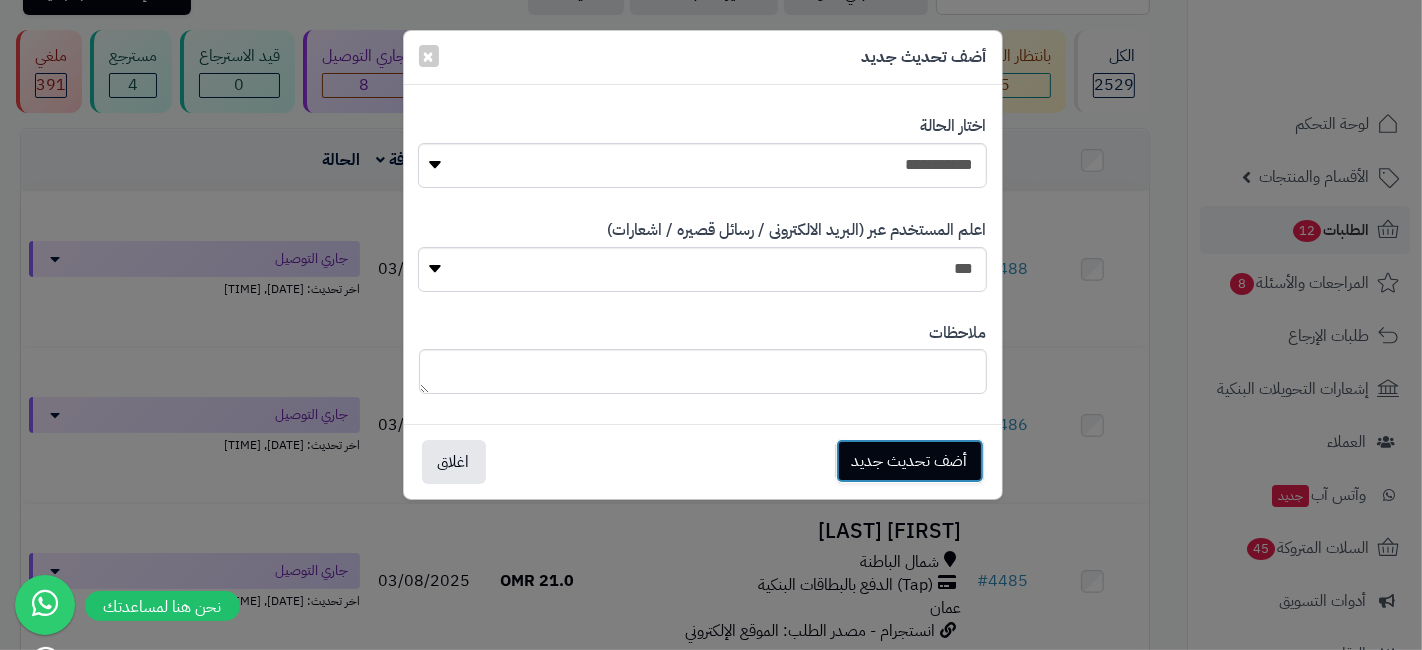click on "أضف تحديث جديد" at bounding box center (910, 461) 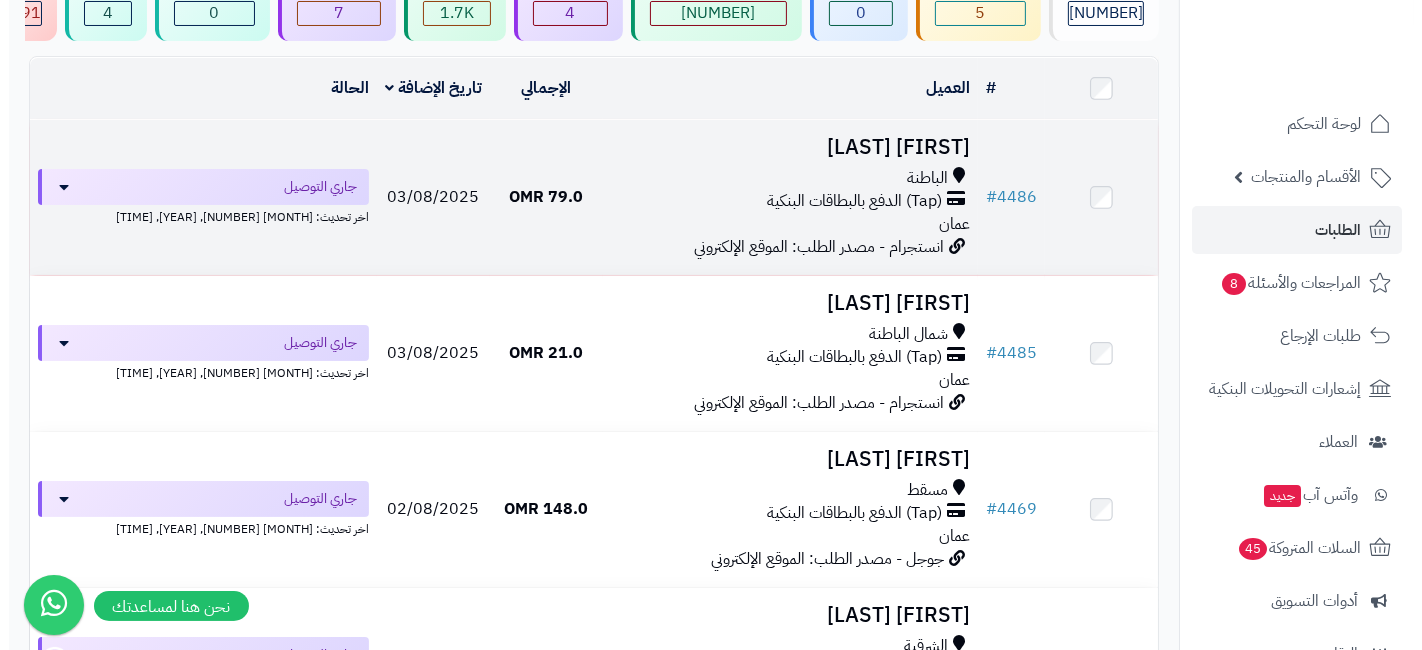 scroll, scrollTop: 190, scrollLeft: 0, axis: vertical 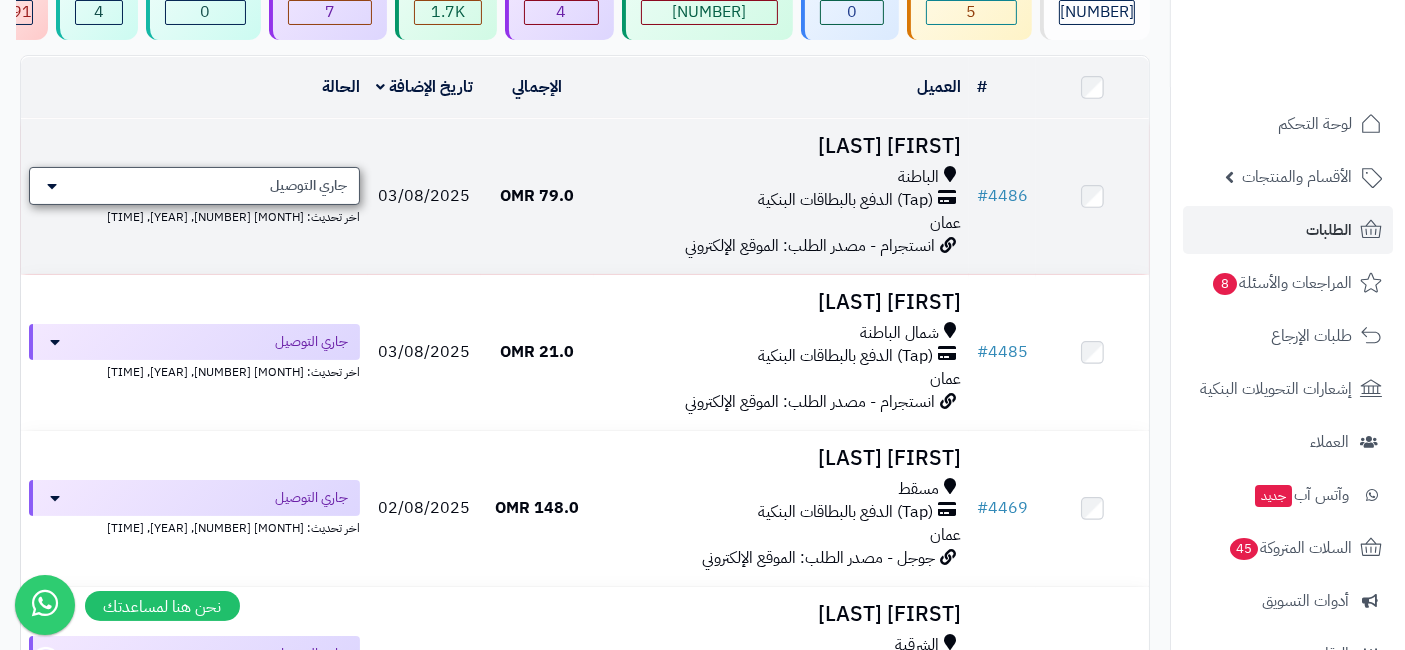 click on "جاري التوصيل" at bounding box center [308, 186] 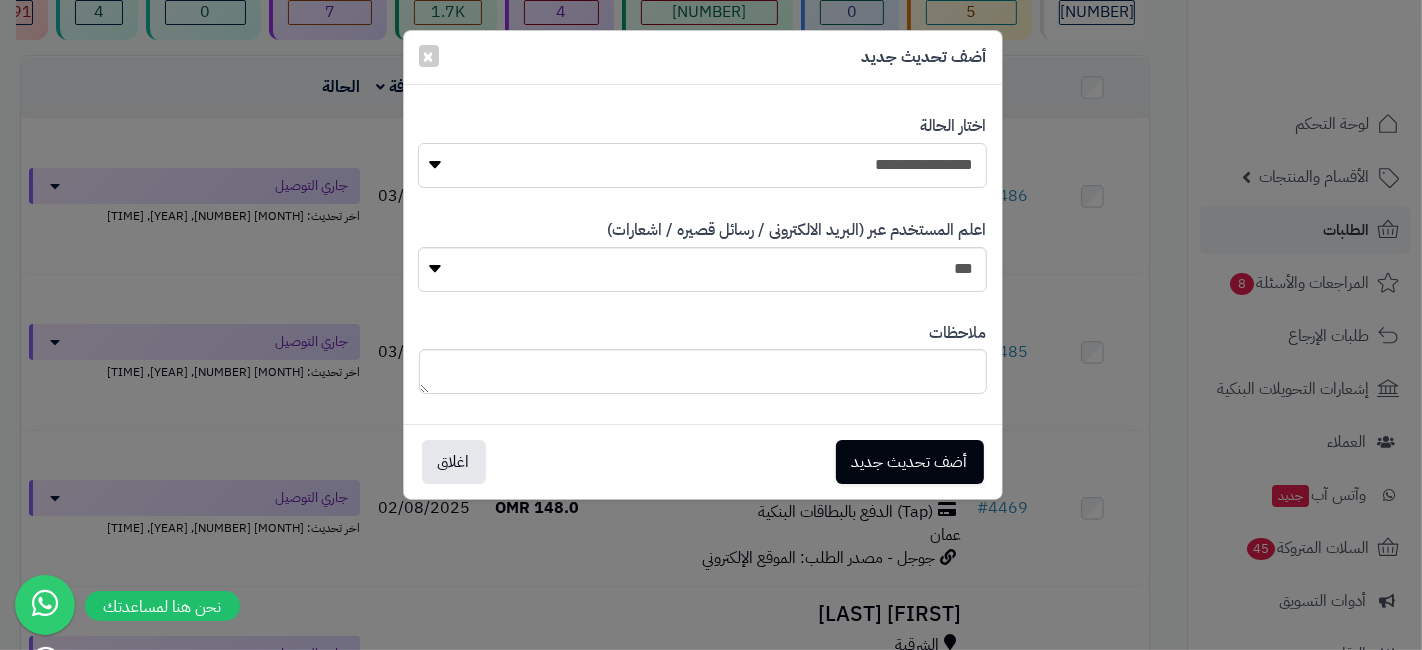 click on "**********" at bounding box center [702, 165] 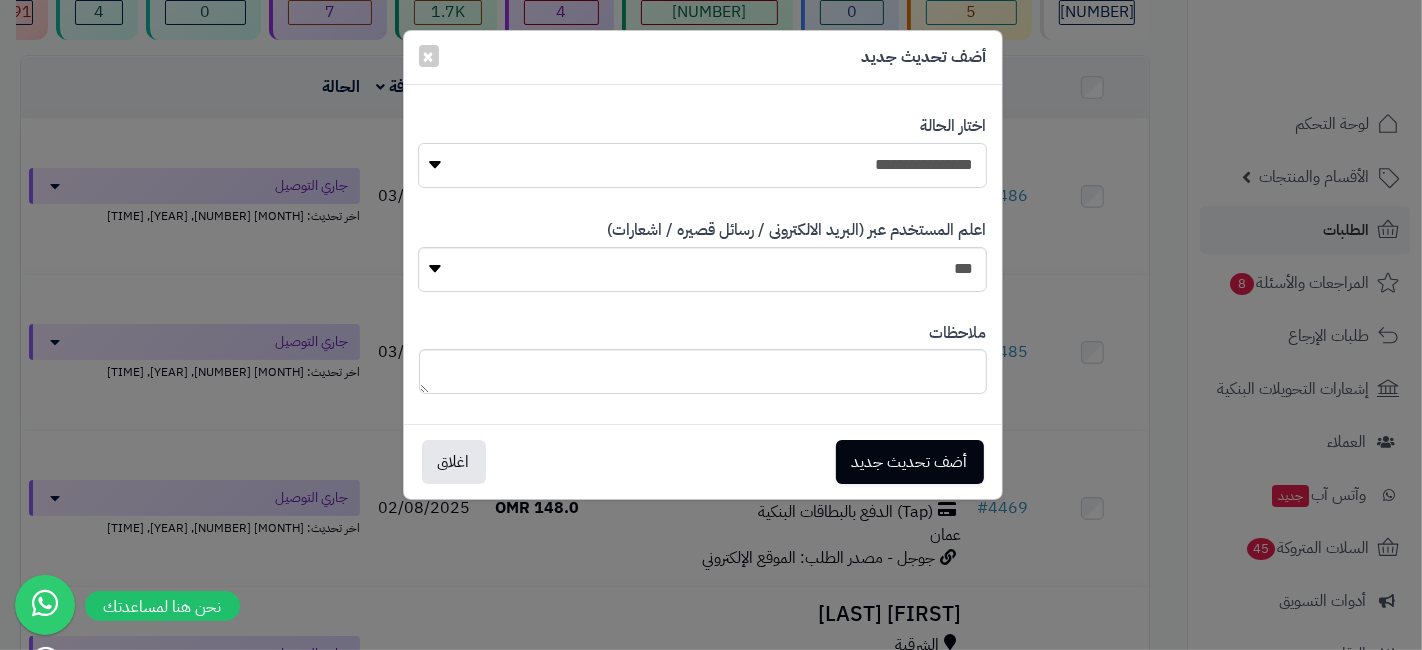 select on "**" 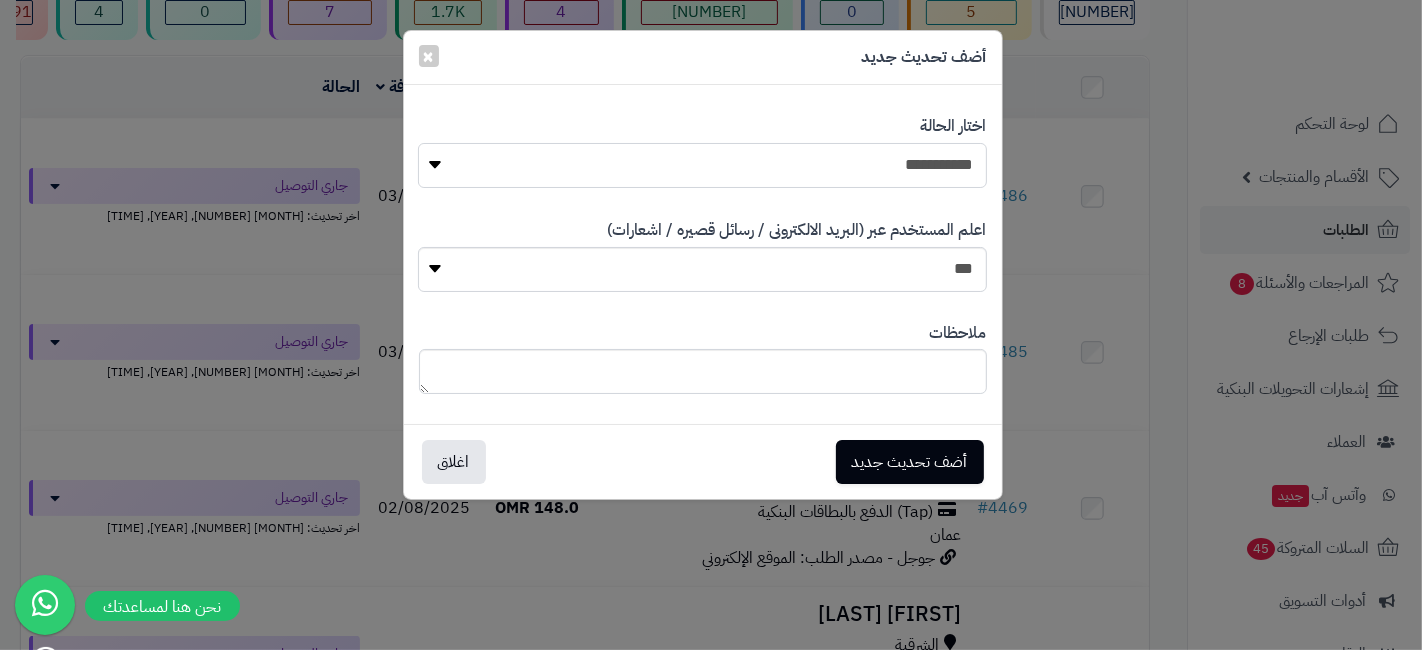 click on "**********" at bounding box center [702, 165] 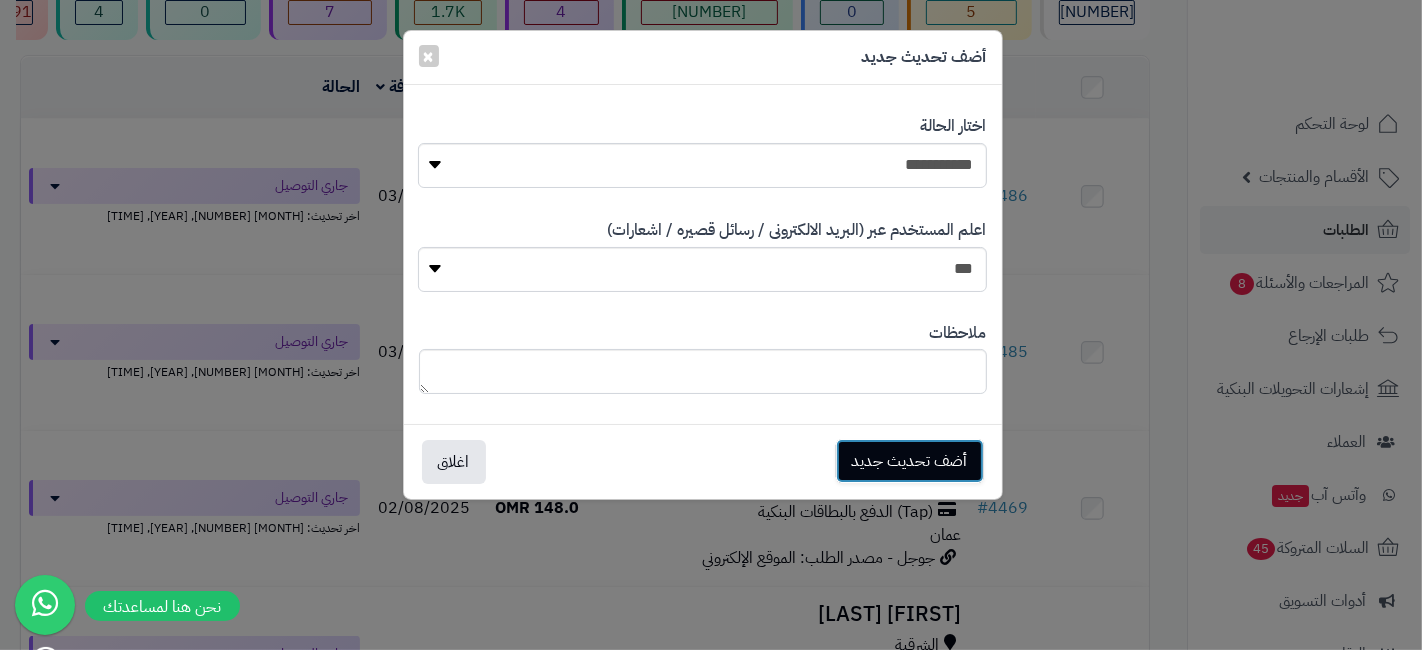 click on "أضف تحديث جديد" at bounding box center [910, 461] 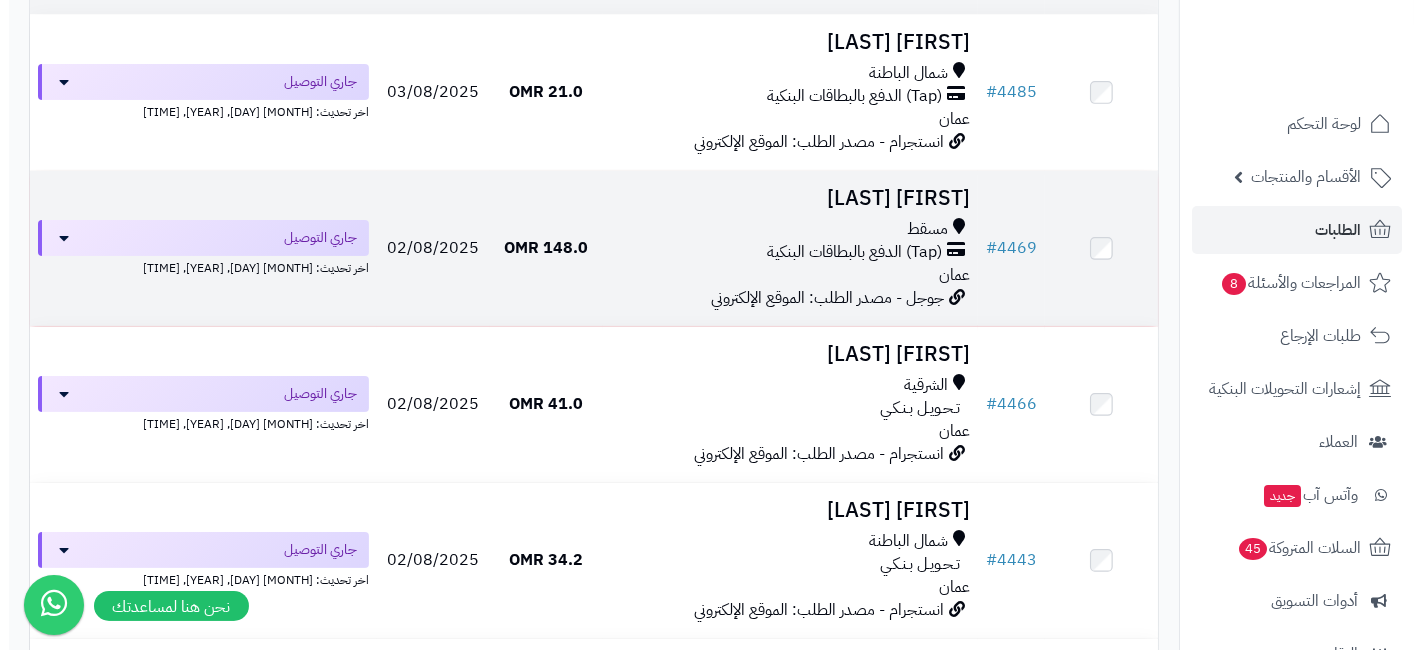 scroll, scrollTop: 297, scrollLeft: 0, axis: vertical 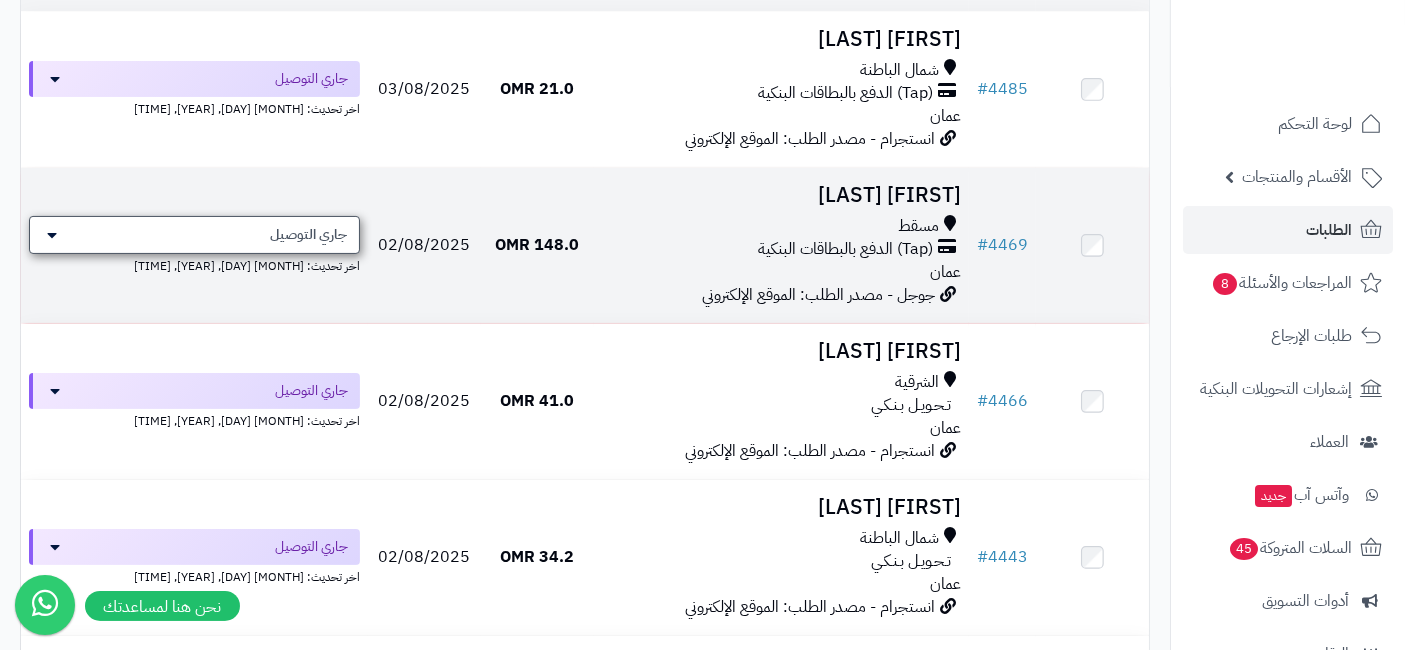click on "جاري التوصيل" at bounding box center (308, 235) 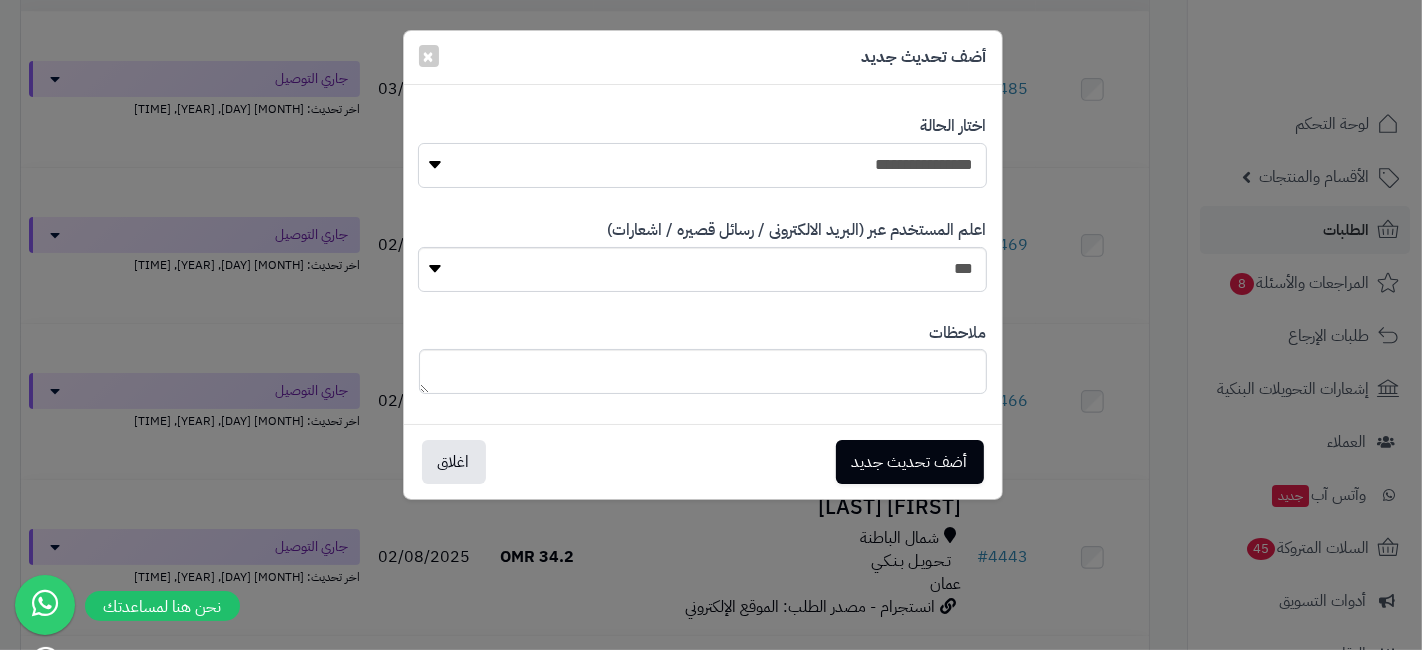 click on "**********" at bounding box center [702, 165] 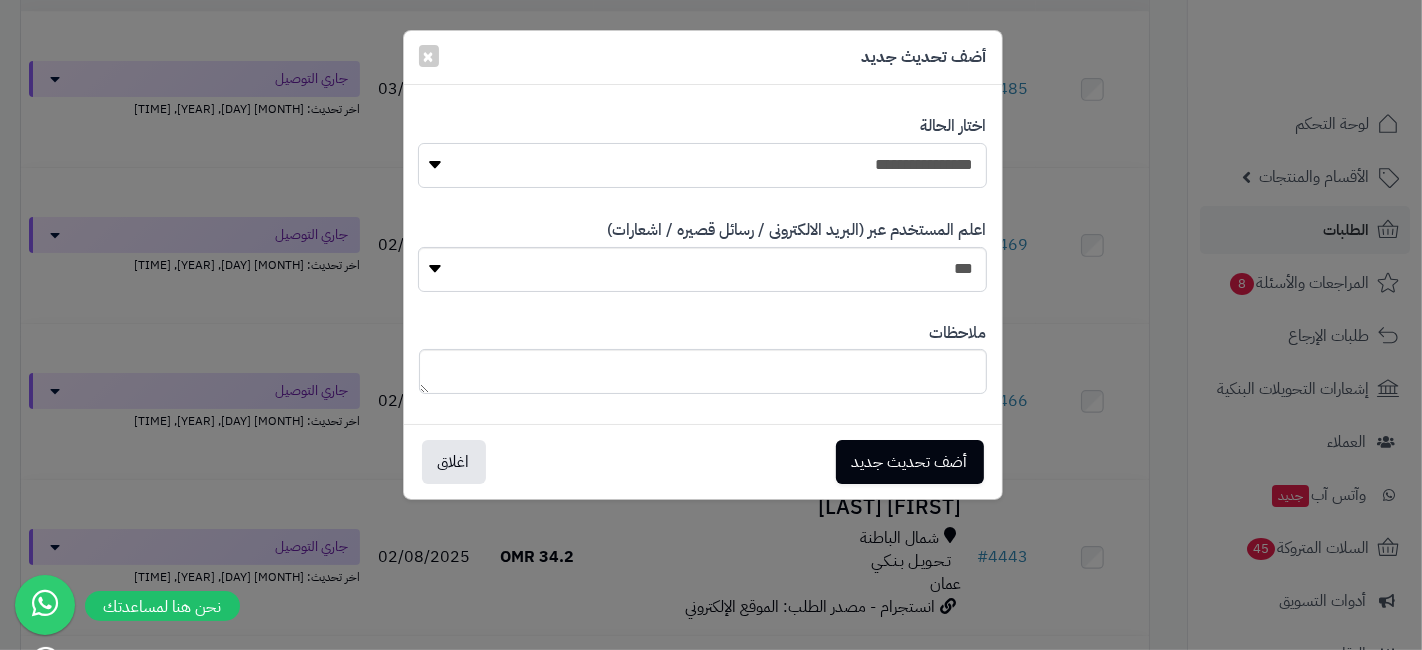 select on "**" 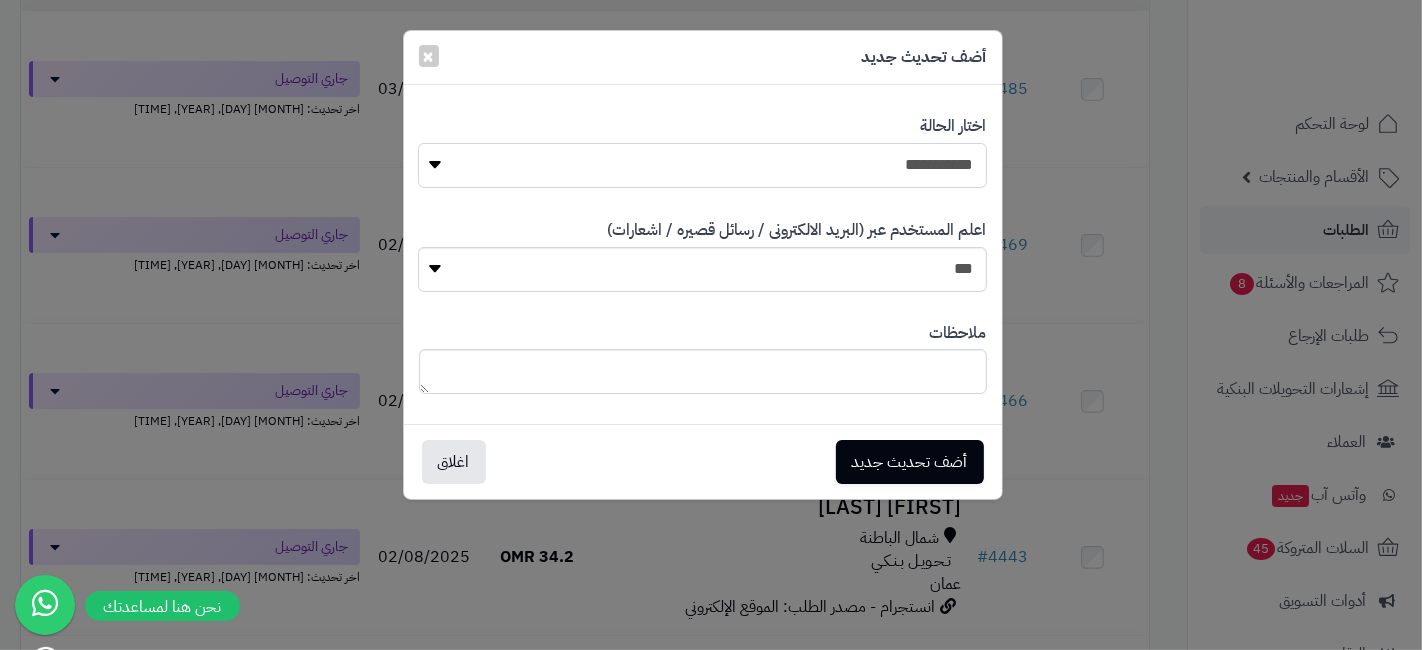 click on "**********" at bounding box center (702, 165) 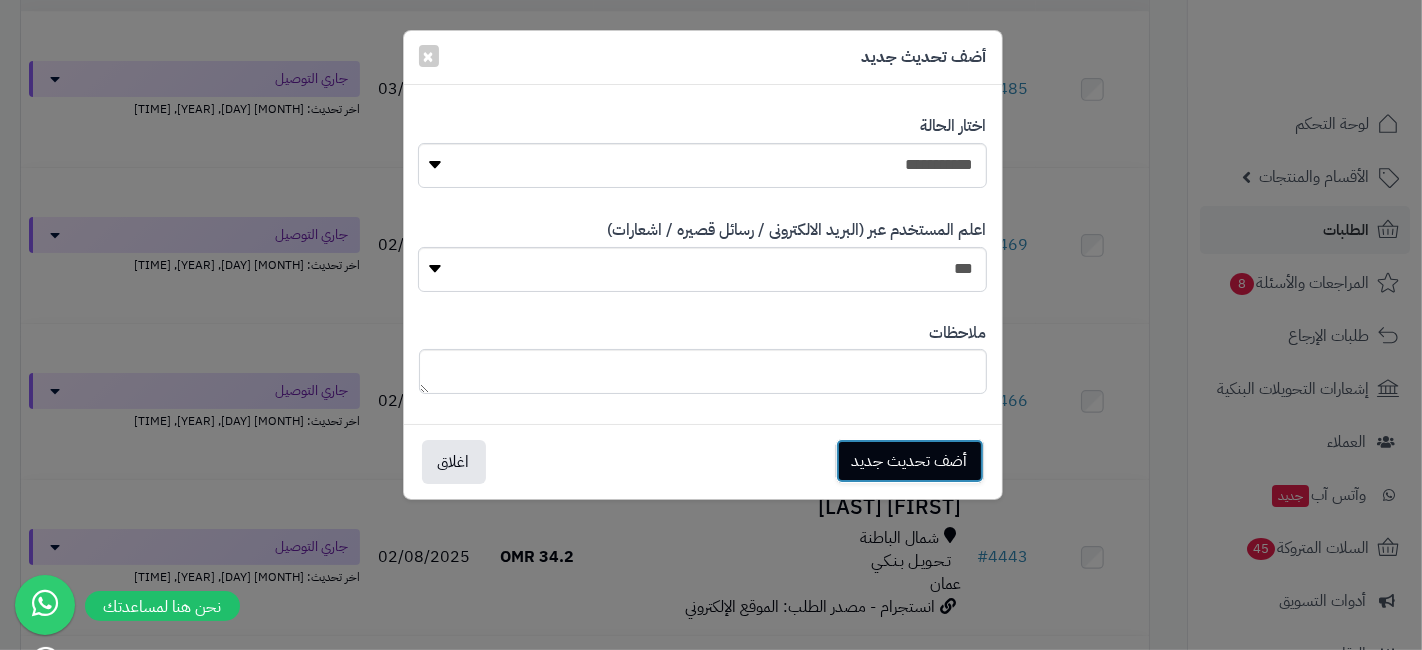 click on "أضف تحديث جديد" at bounding box center (910, 461) 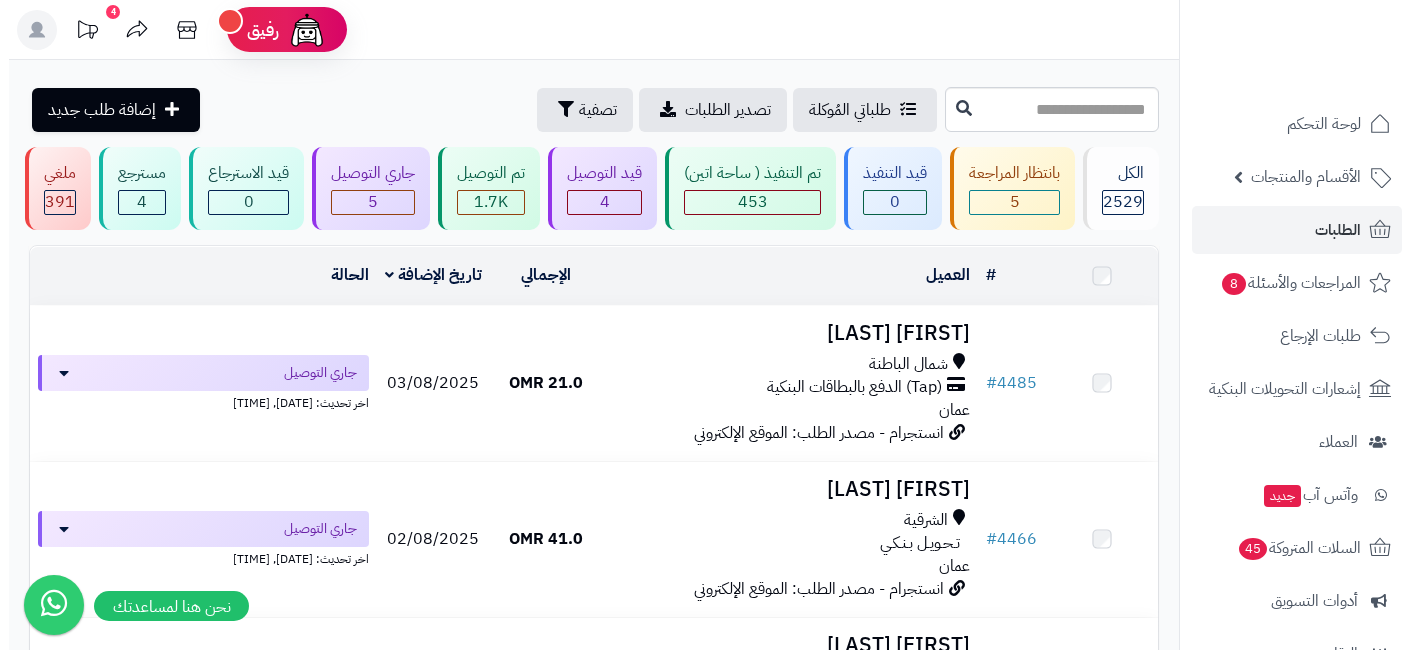scroll, scrollTop: 297, scrollLeft: 0, axis: vertical 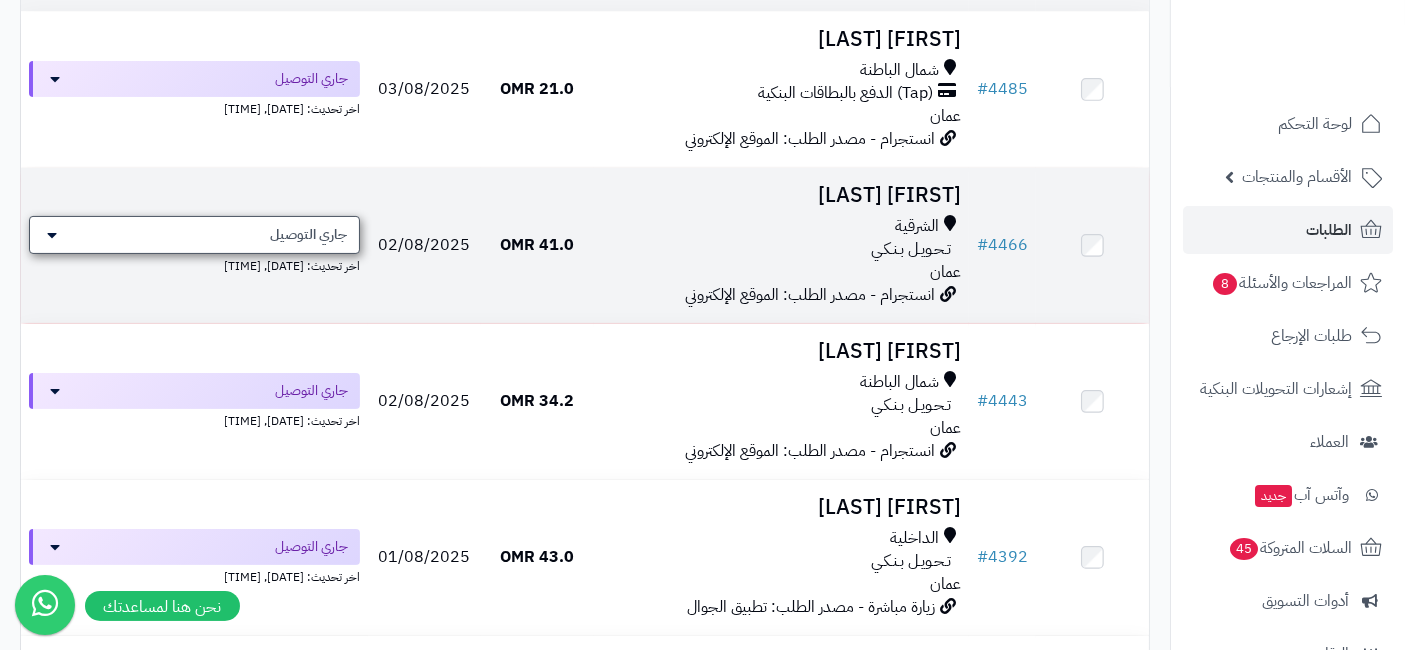 click on "جاري التوصيل" at bounding box center [308, 235] 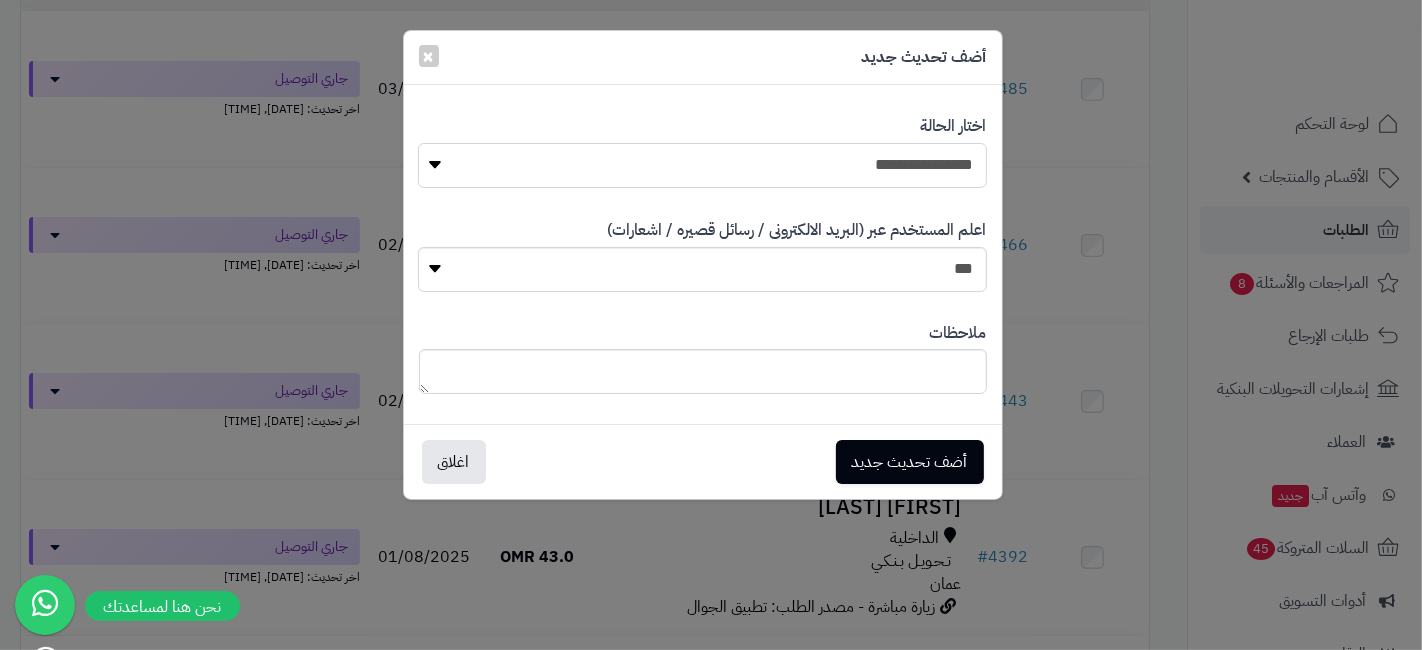 click on "**********" at bounding box center (702, 165) 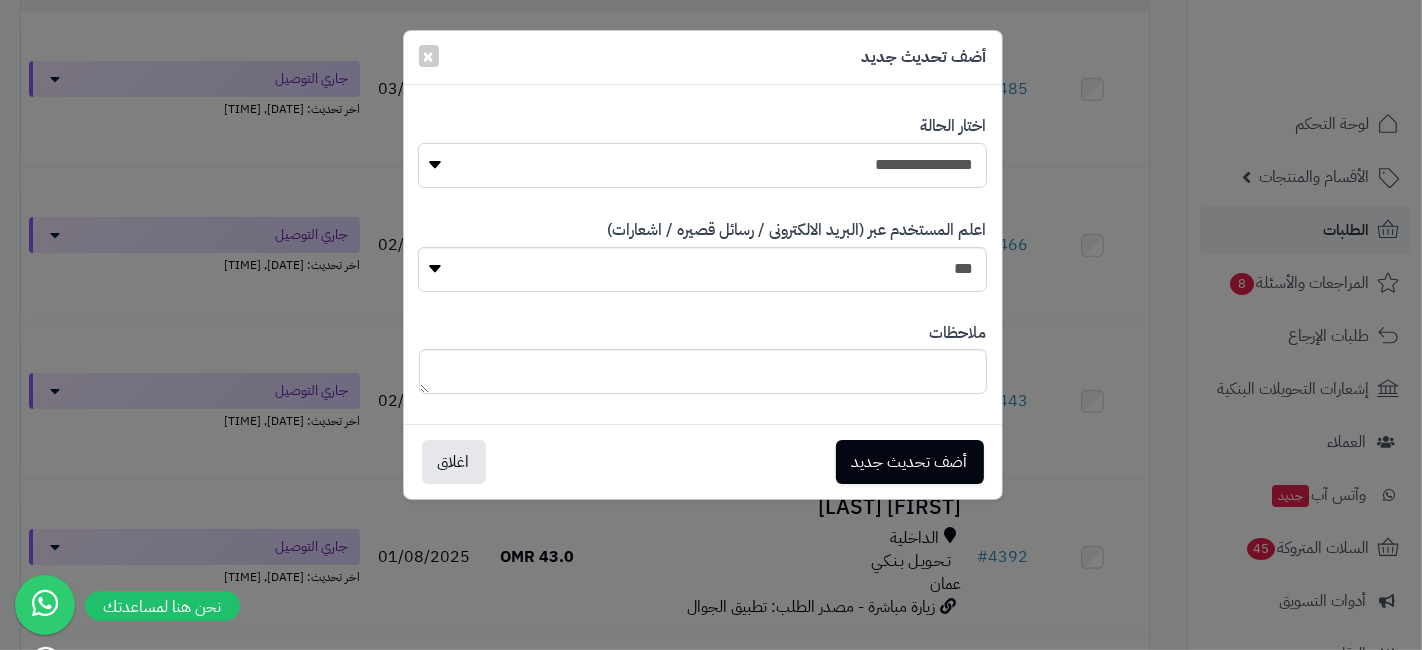 select on "**" 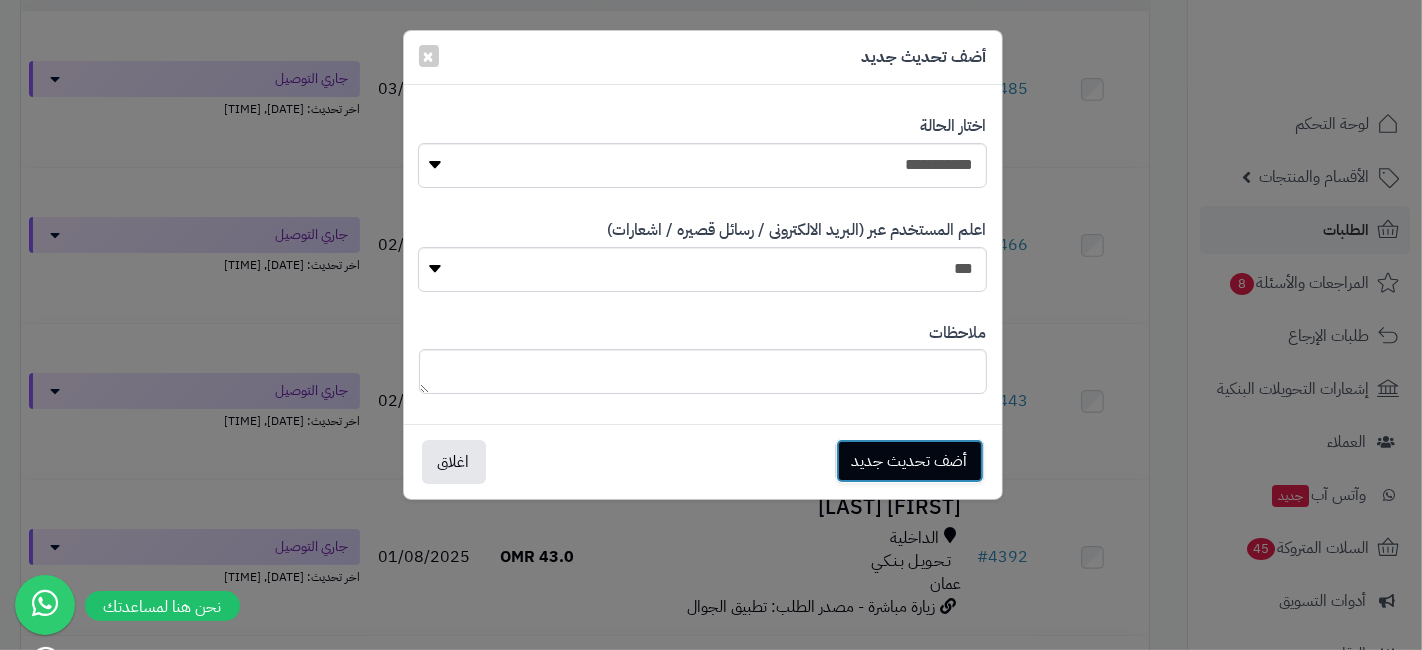 click on "أضف تحديث جديد" at bounding box center (910, 461) 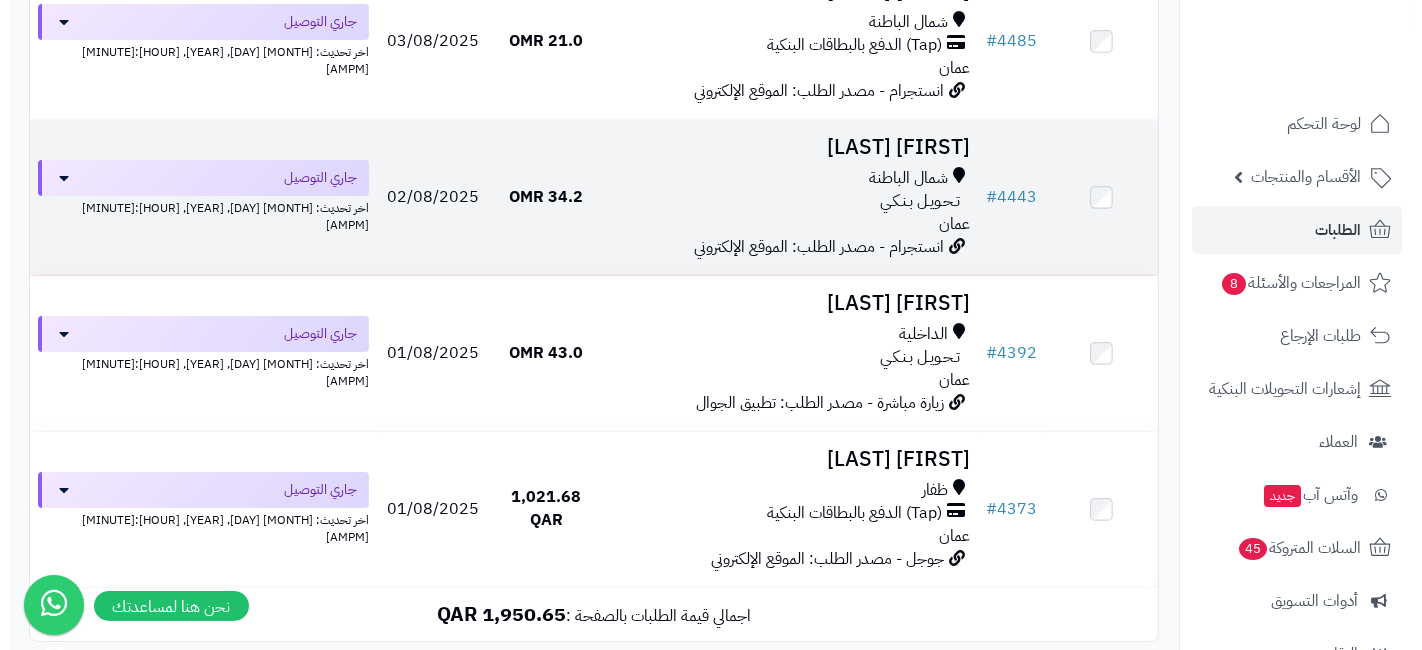 scroll, scrollTop: 345, scrollLeft: 0, axis: vertical 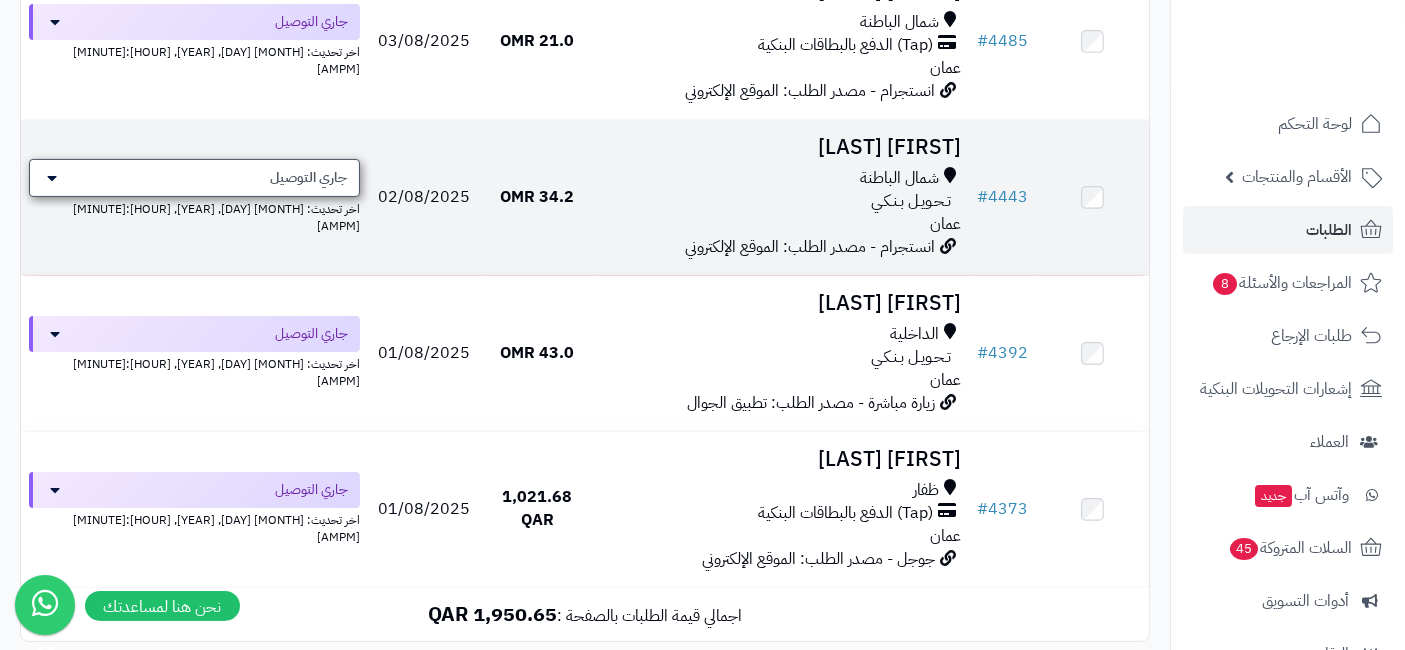 click on "جاري التوصيل" at bounding box center [308, 178] 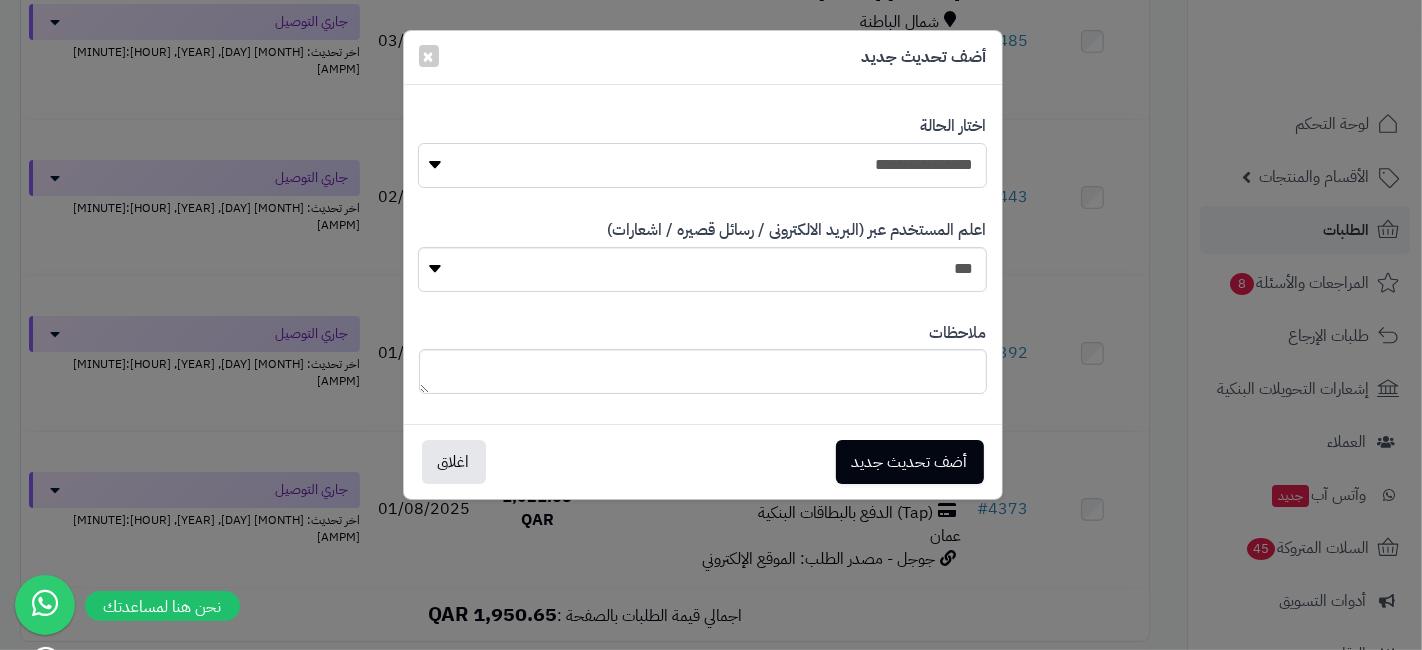 click on "**********" at bounding box center (702, 165) 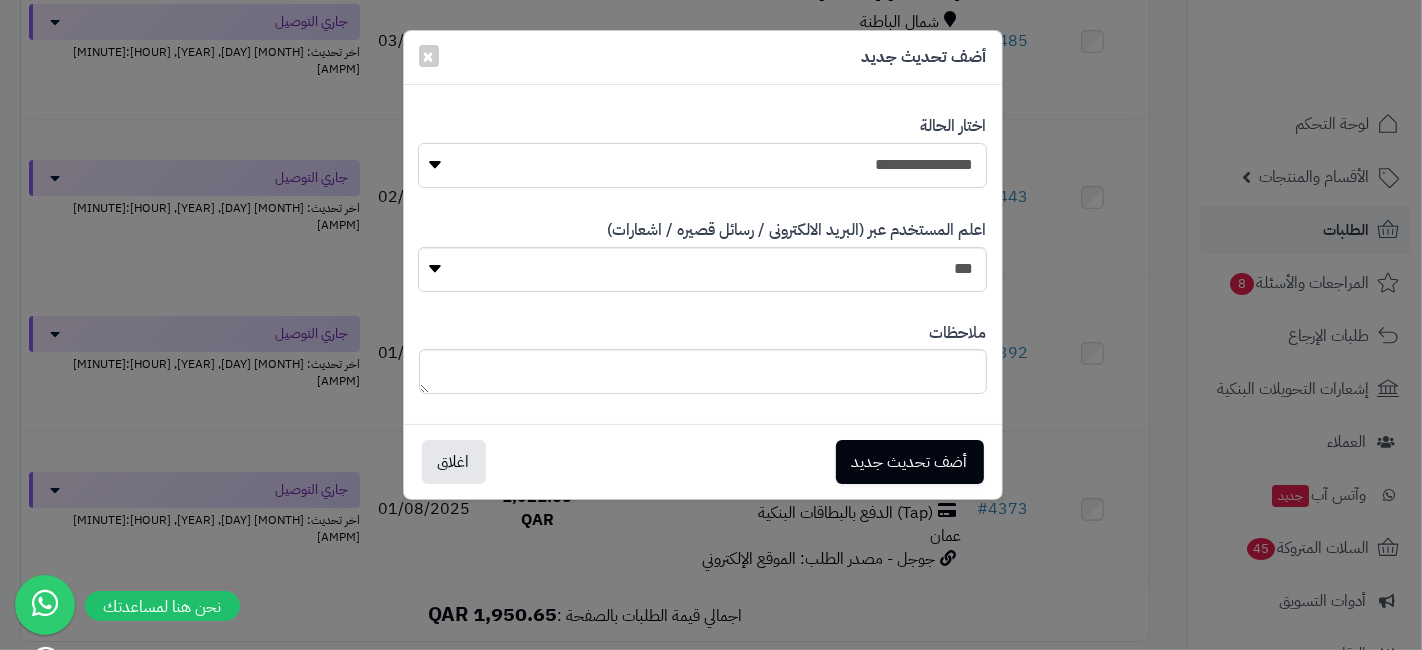 select on "**" 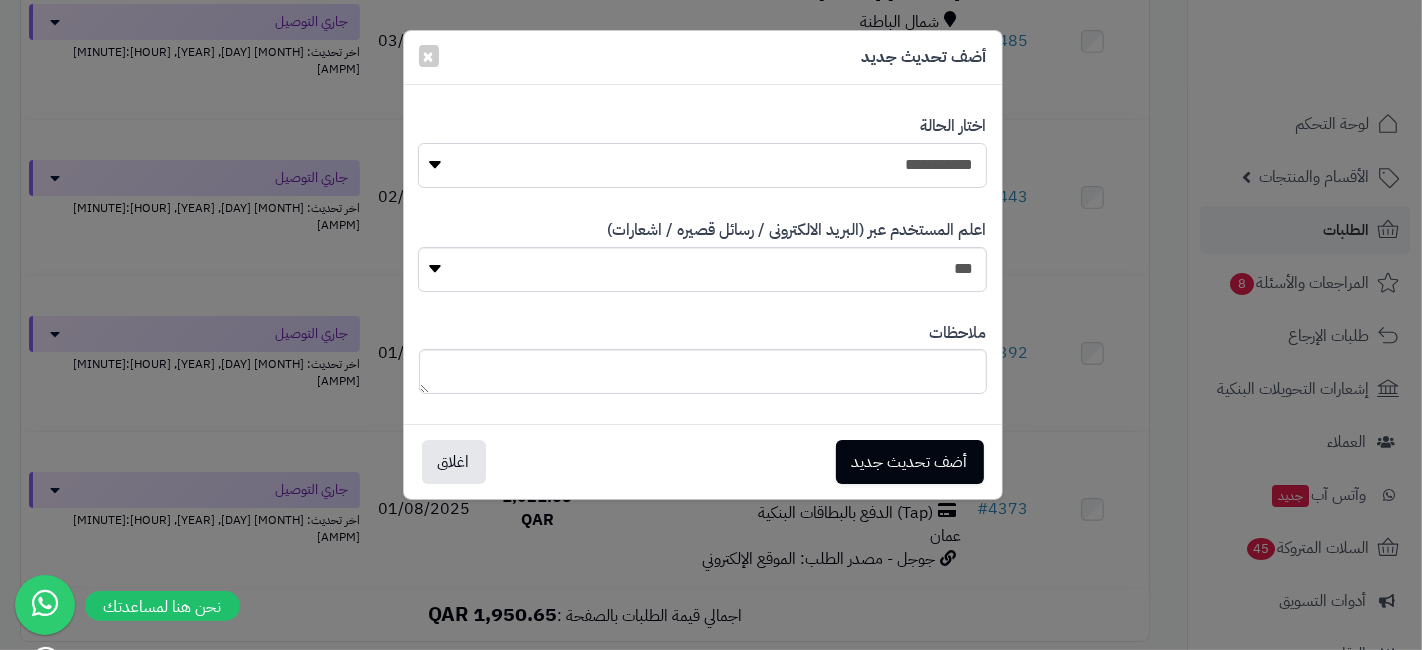 click on "**********" at bounding box center [702, 165] 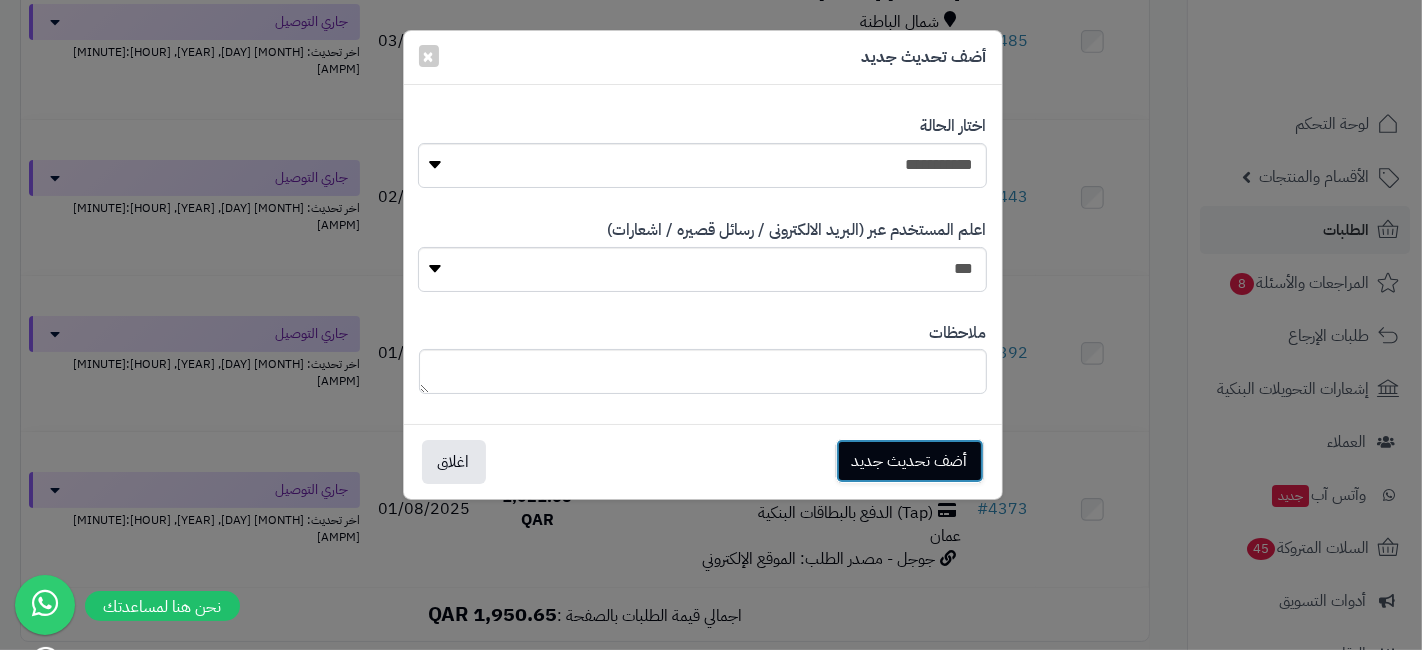 click on "أضف تحديث جديد" at bounding box center [910, 461] 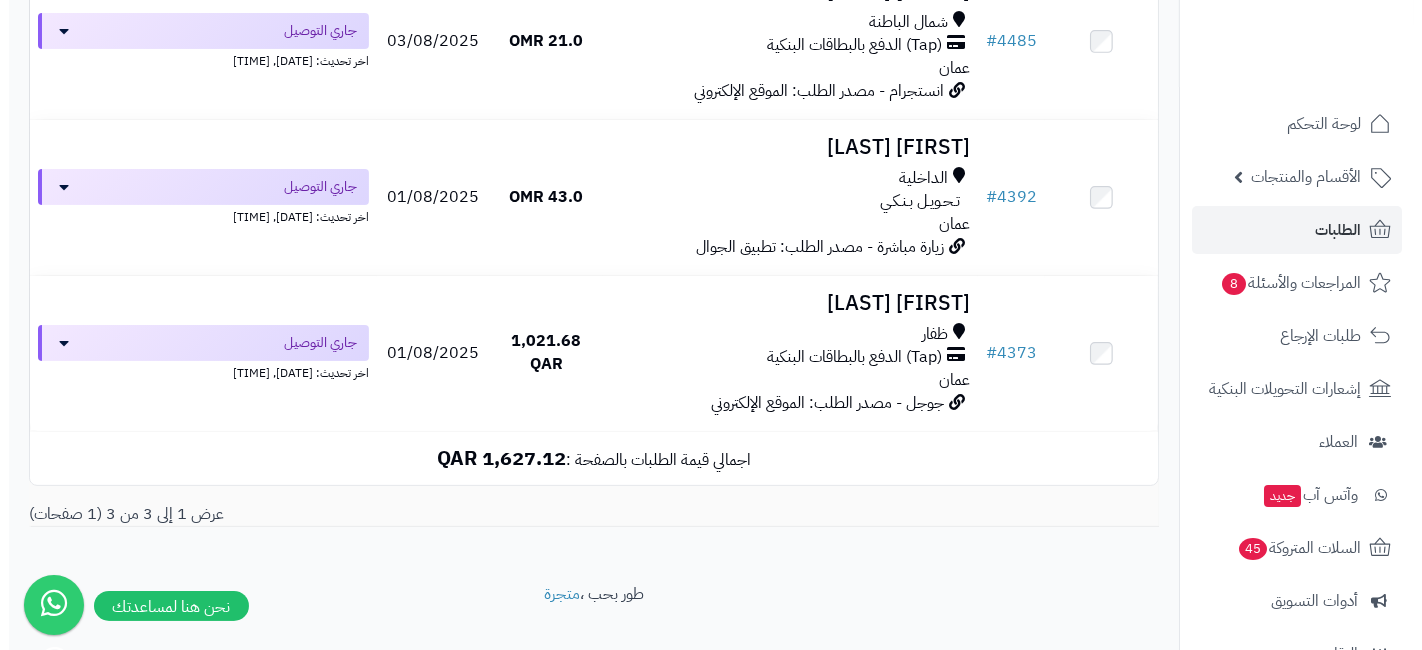 scroll, scrollTop: 345, scrollLeft: 0, axis: vertical 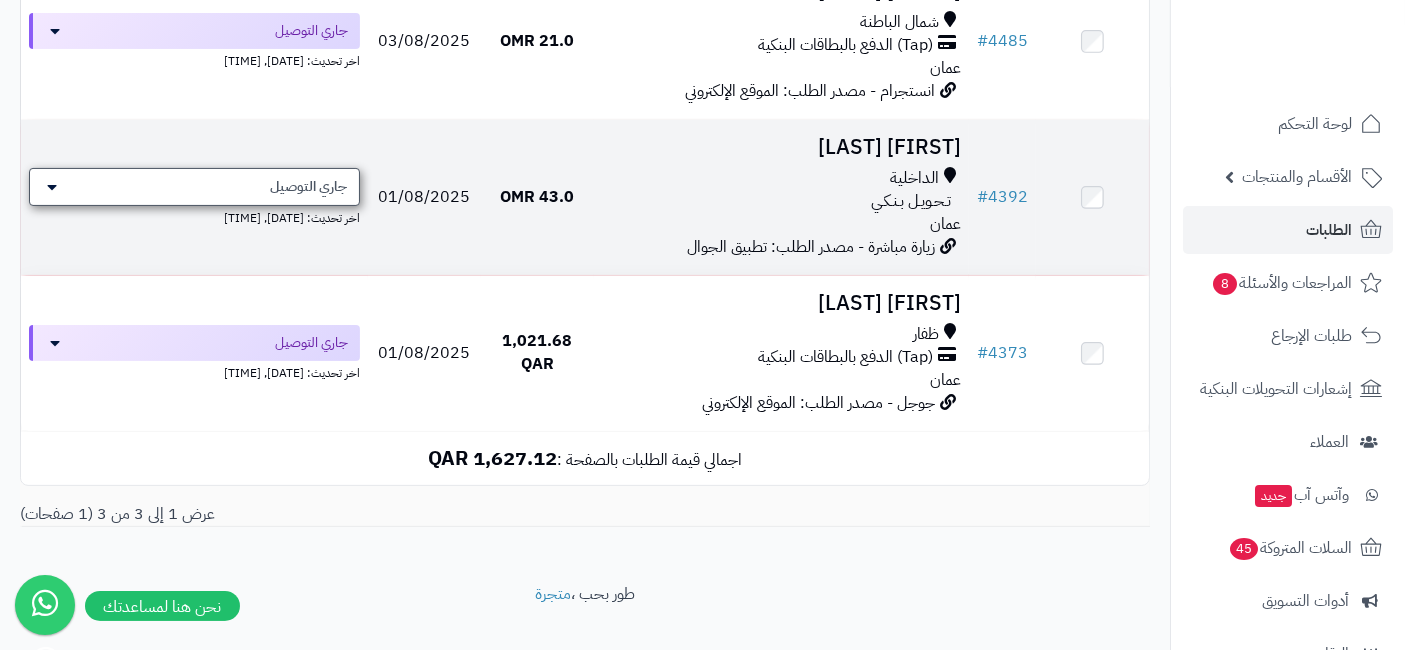 click on "جاري التوصيل" at bounding box center (194, 187) 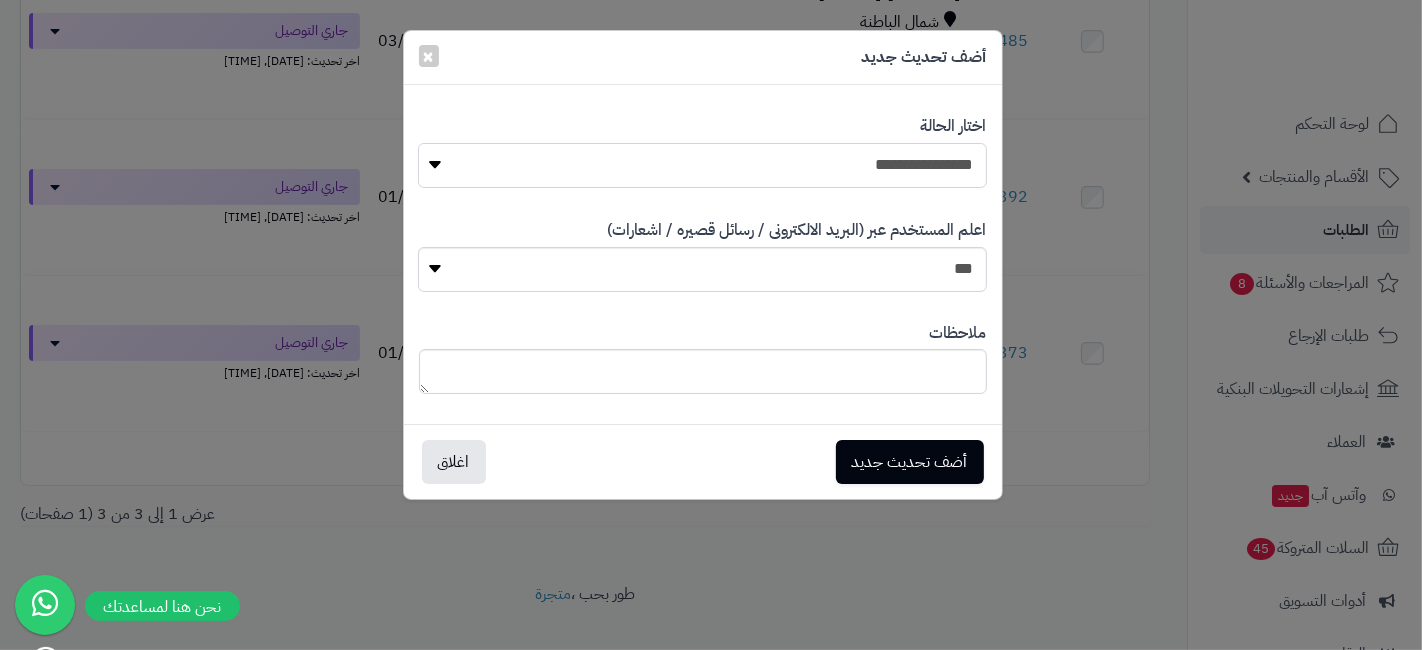click on "**********" at bounding box center [702, 165] 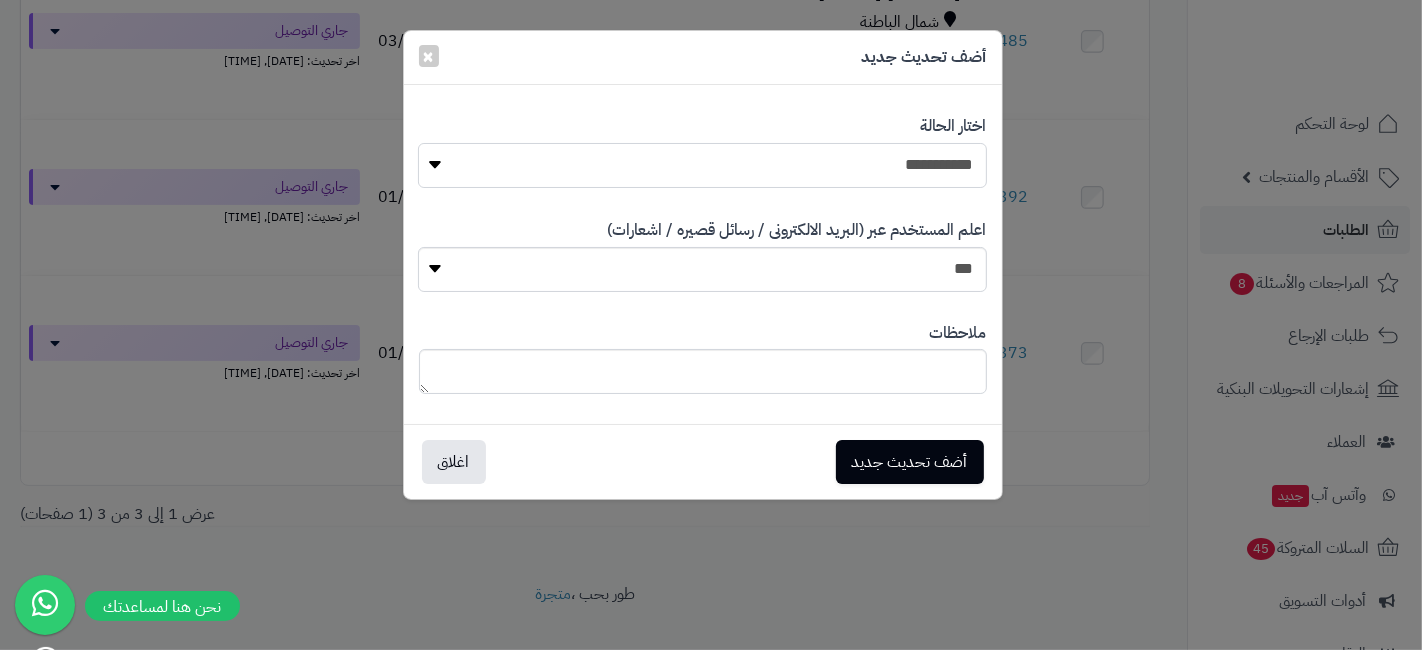 click on "**********" at bounding box center [702, 165] 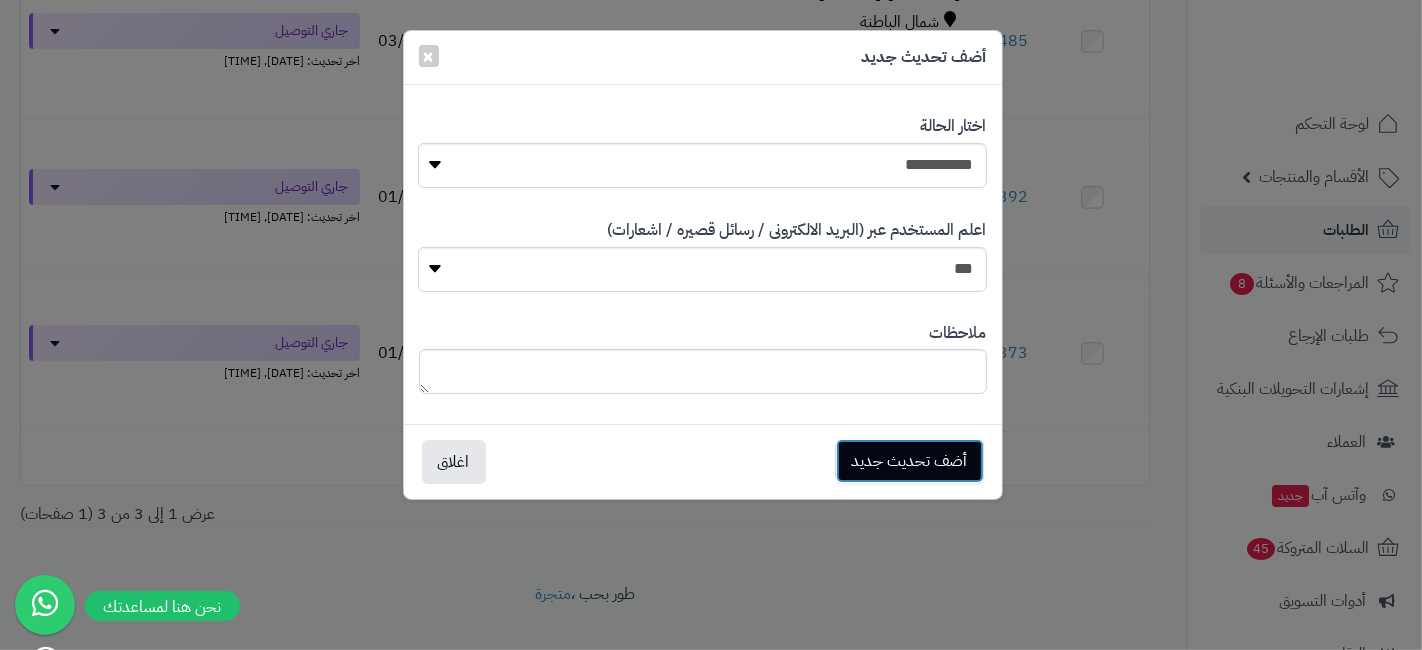 click on "أضف تحديث جديد" at bounding box center (910, 461) 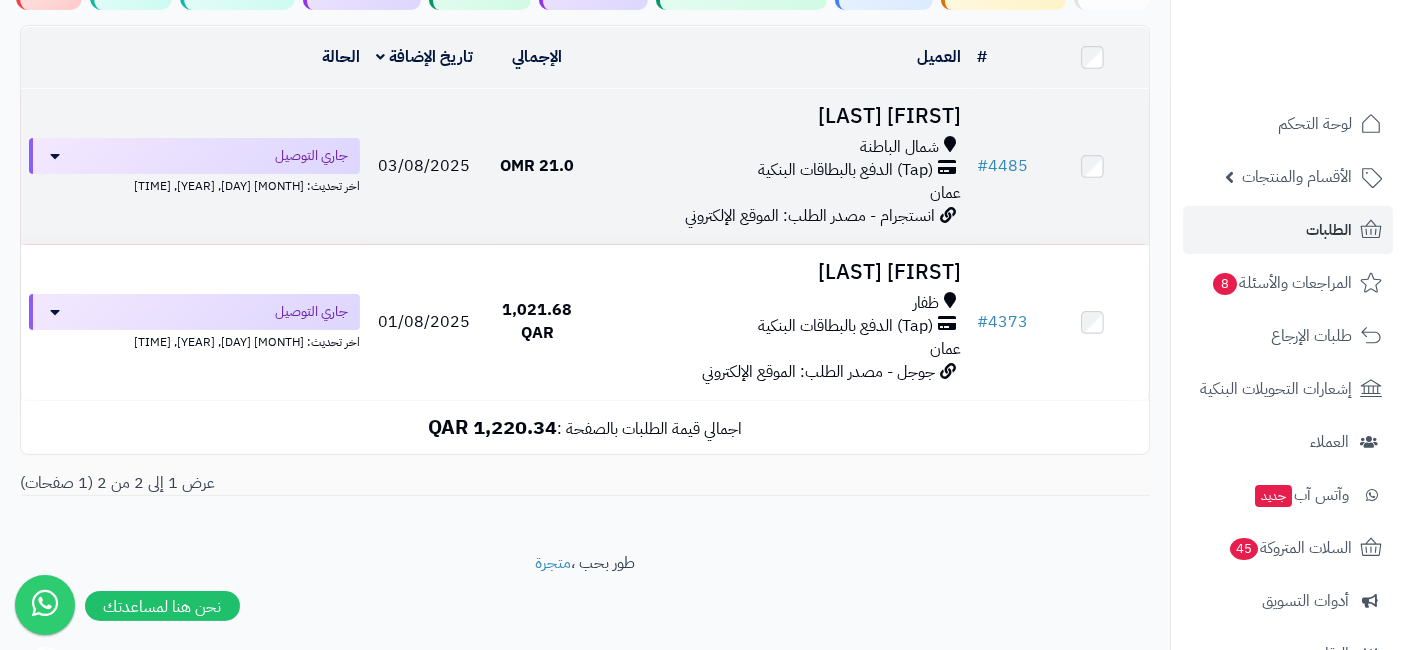 scroll, scrollTop: 126, scrollLeft: 0, axis: vertical 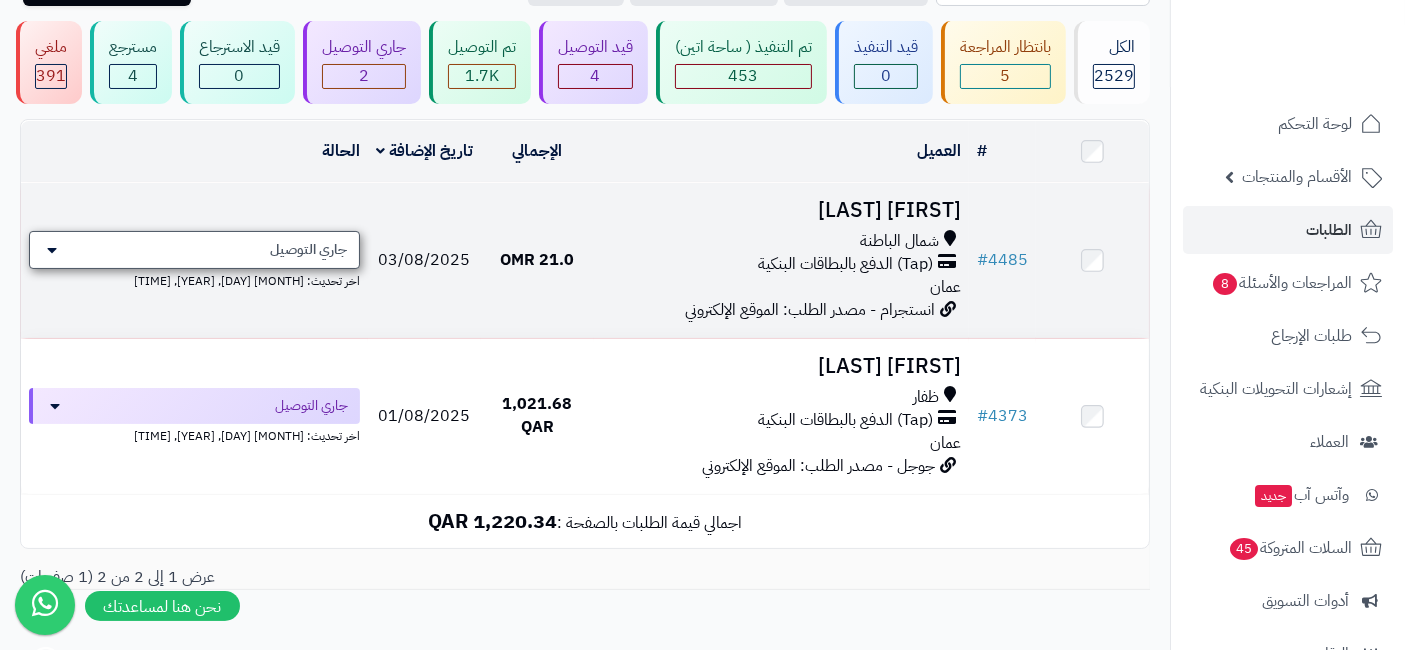 click on "جاري التوصيل" at bounding box center [308, 250] 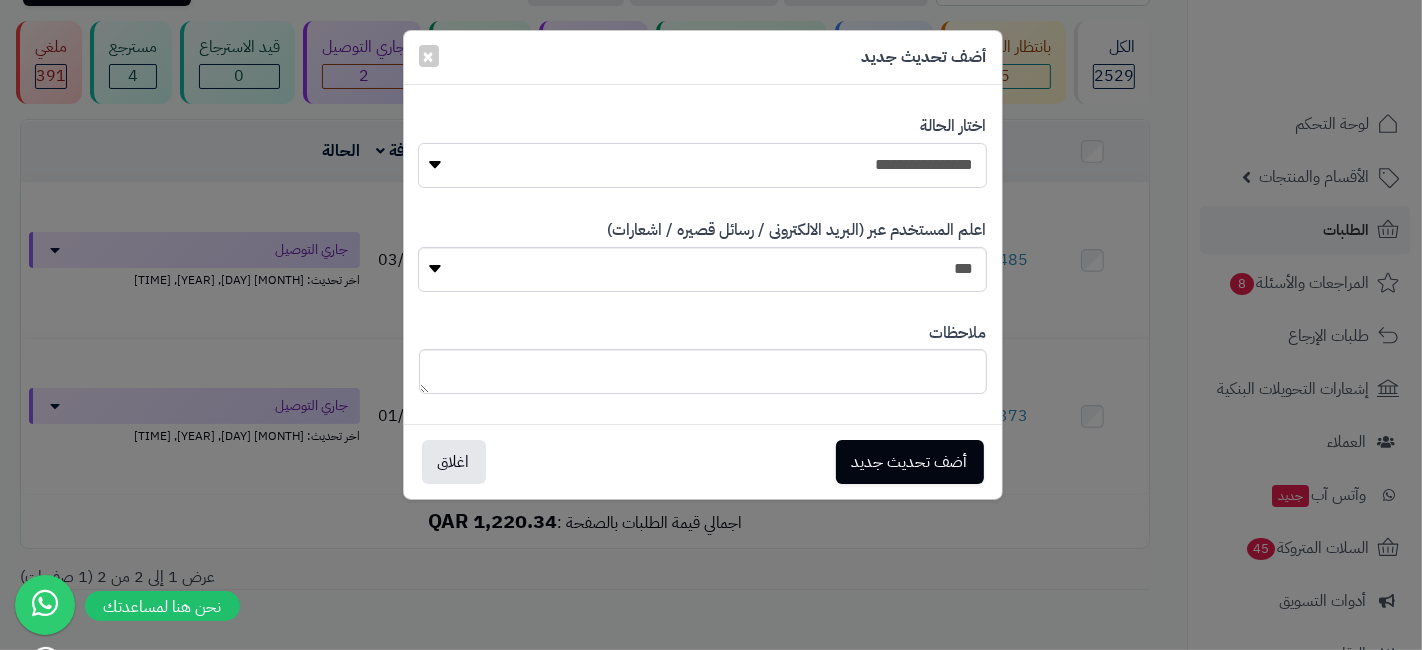 click on "**********" at bounding box center [702, 165] 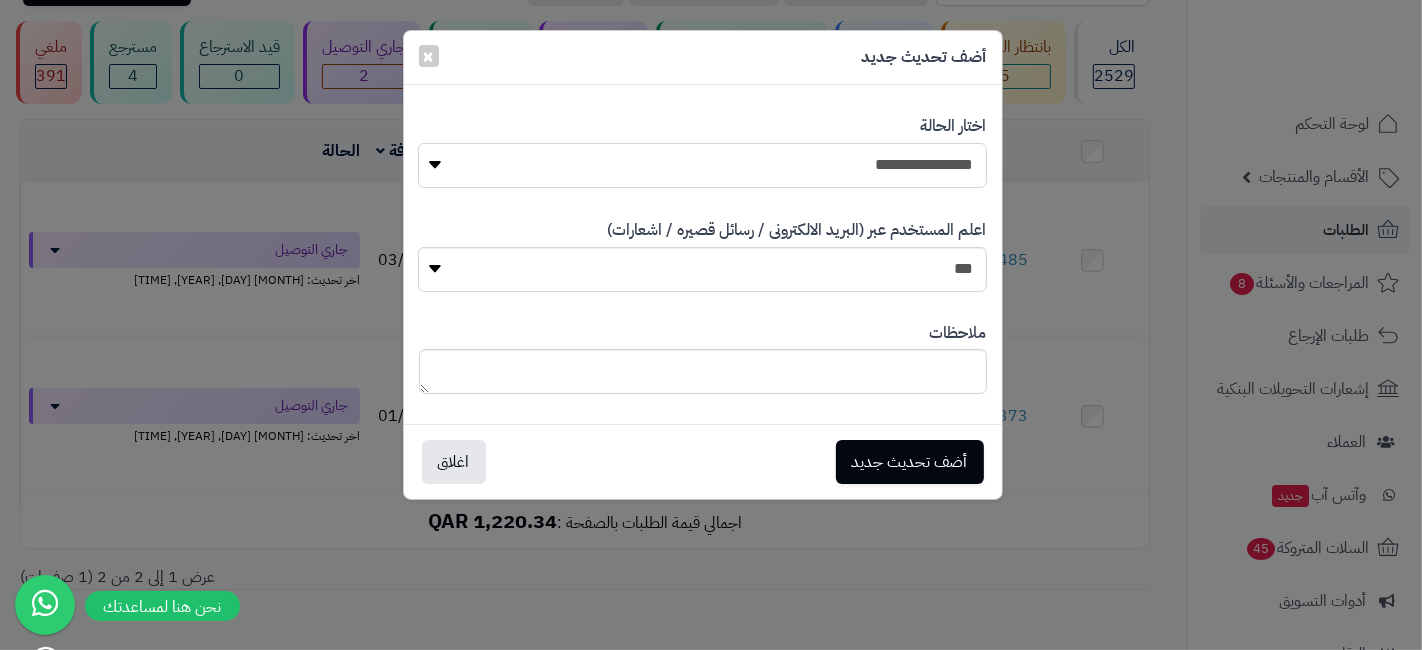 select on "**" 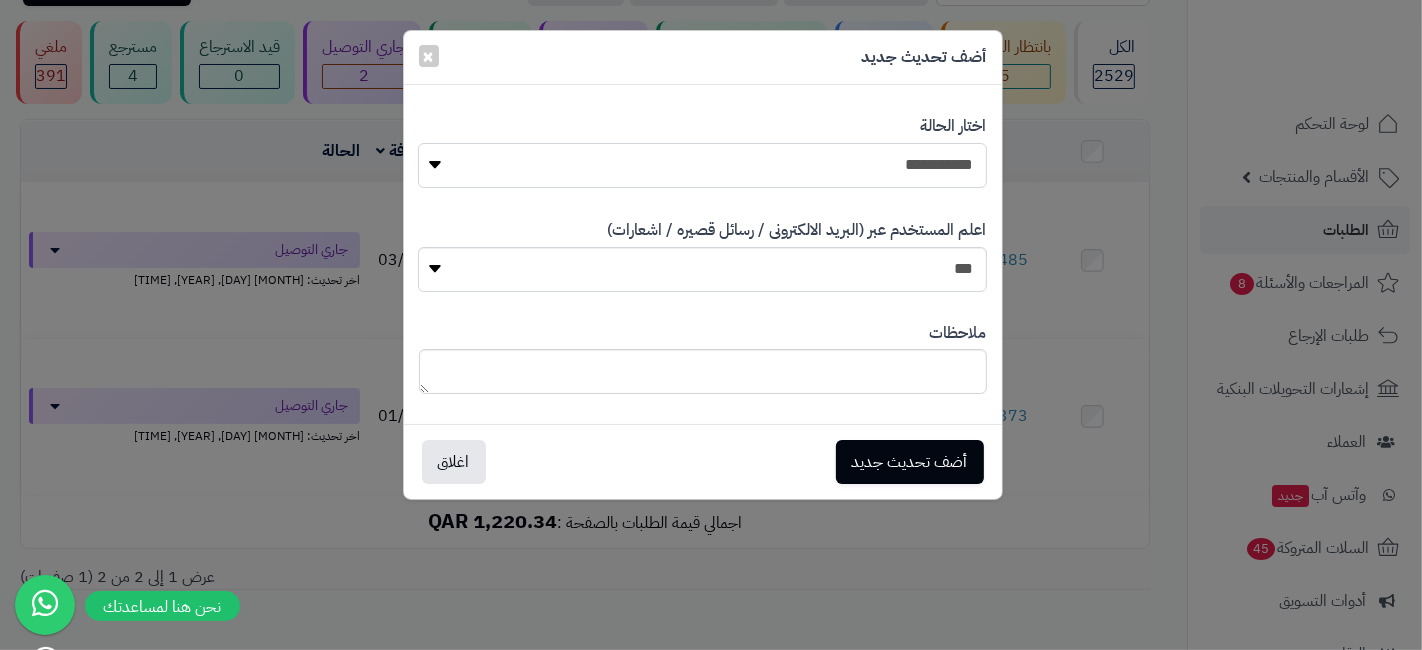 click on "**********" at bounding box center (702, 165) 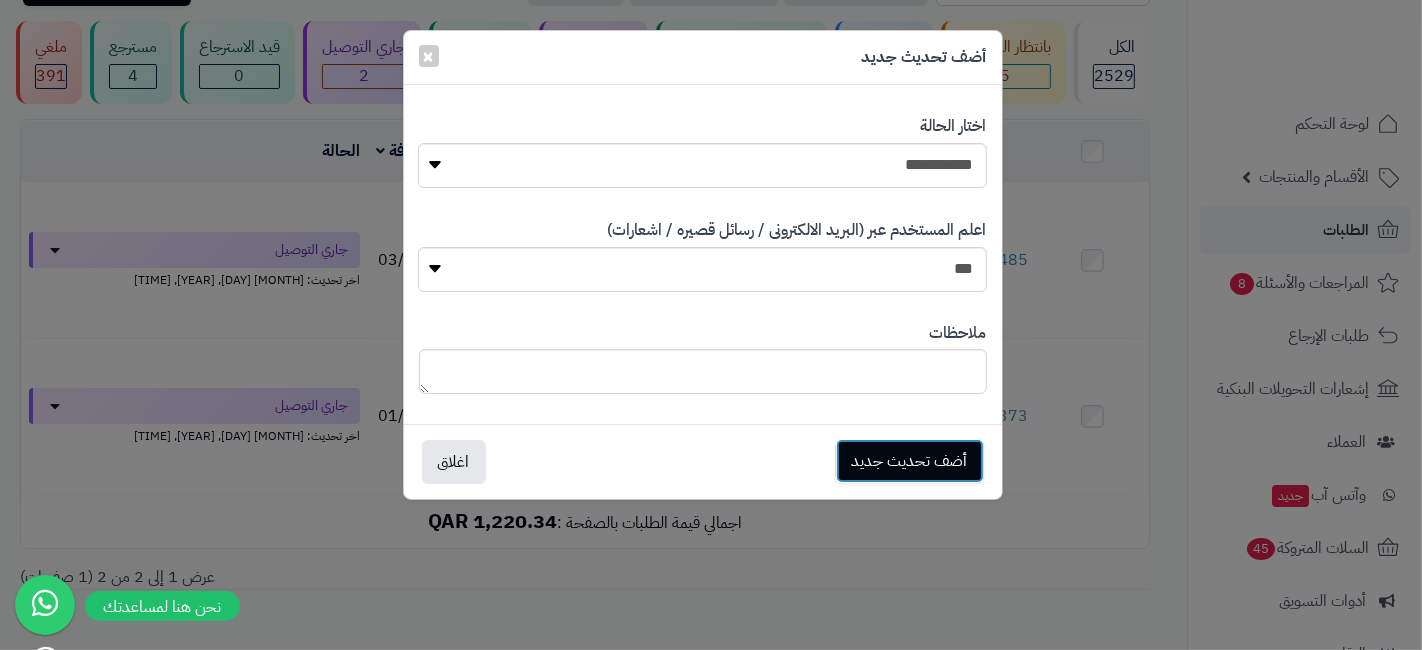 click on "أضف تحديث جديد" at bounding box center (910, 461) 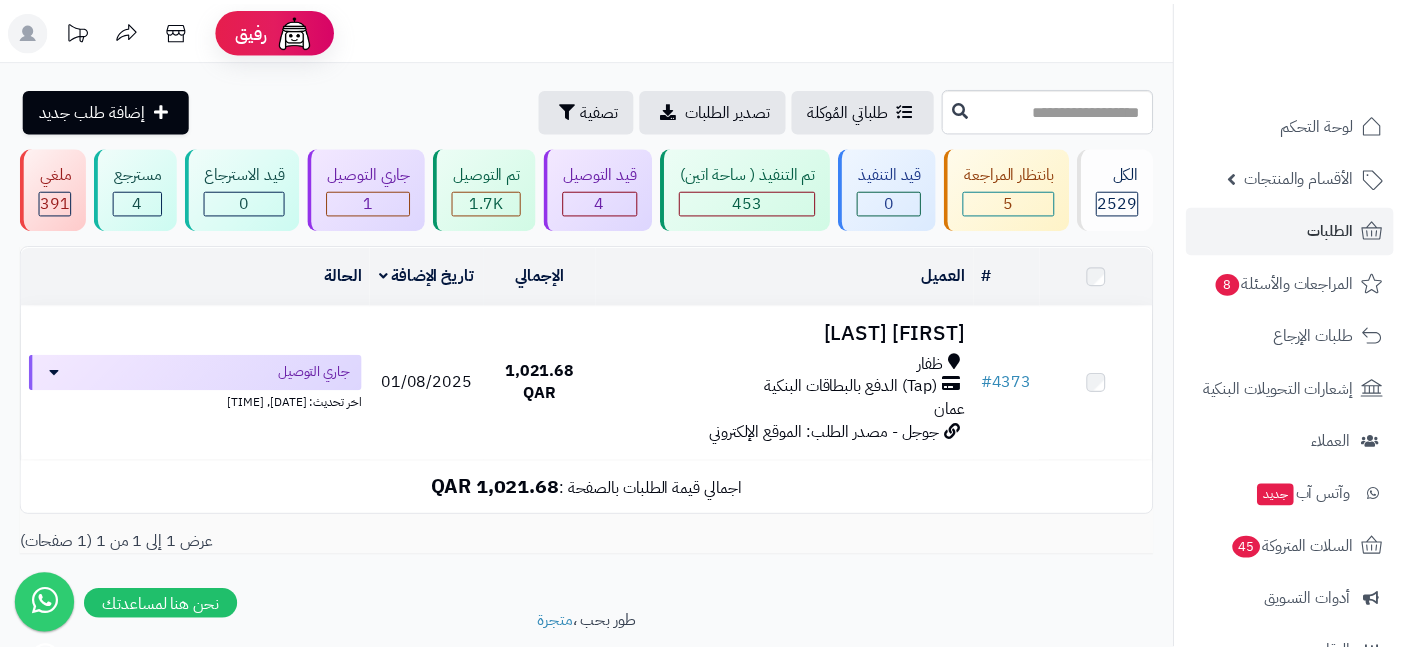 scroll, scrollTop: 63, scrollLeft: 0, axis: vertical 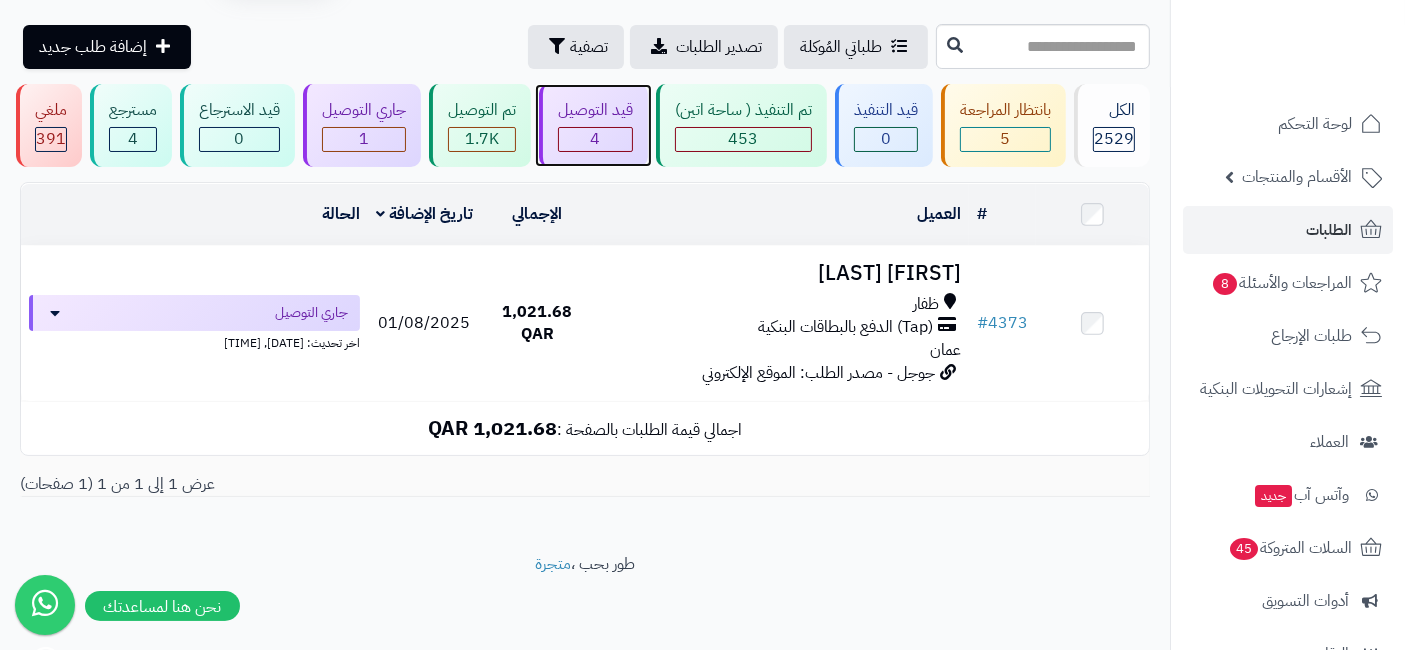 click on "4" at bounding box center [596, 139] 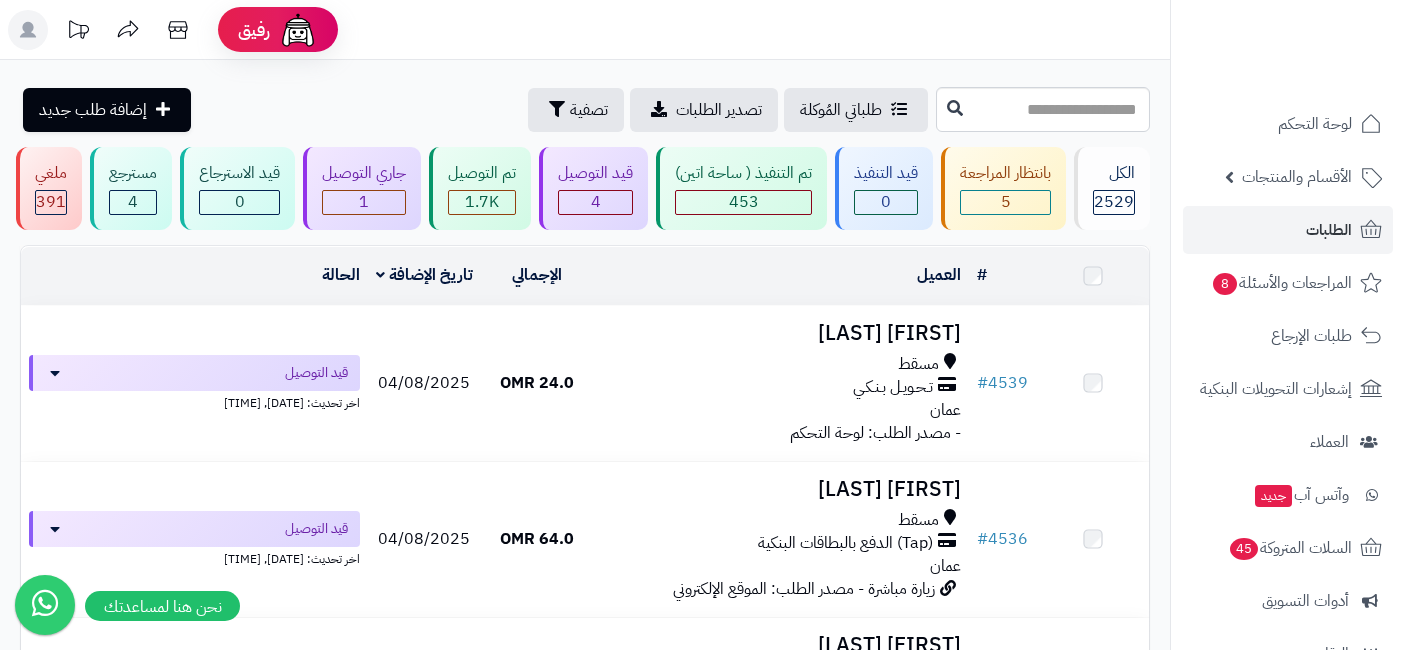 scroll, scrollTop: 0, scrollLeft: 0, axis: both 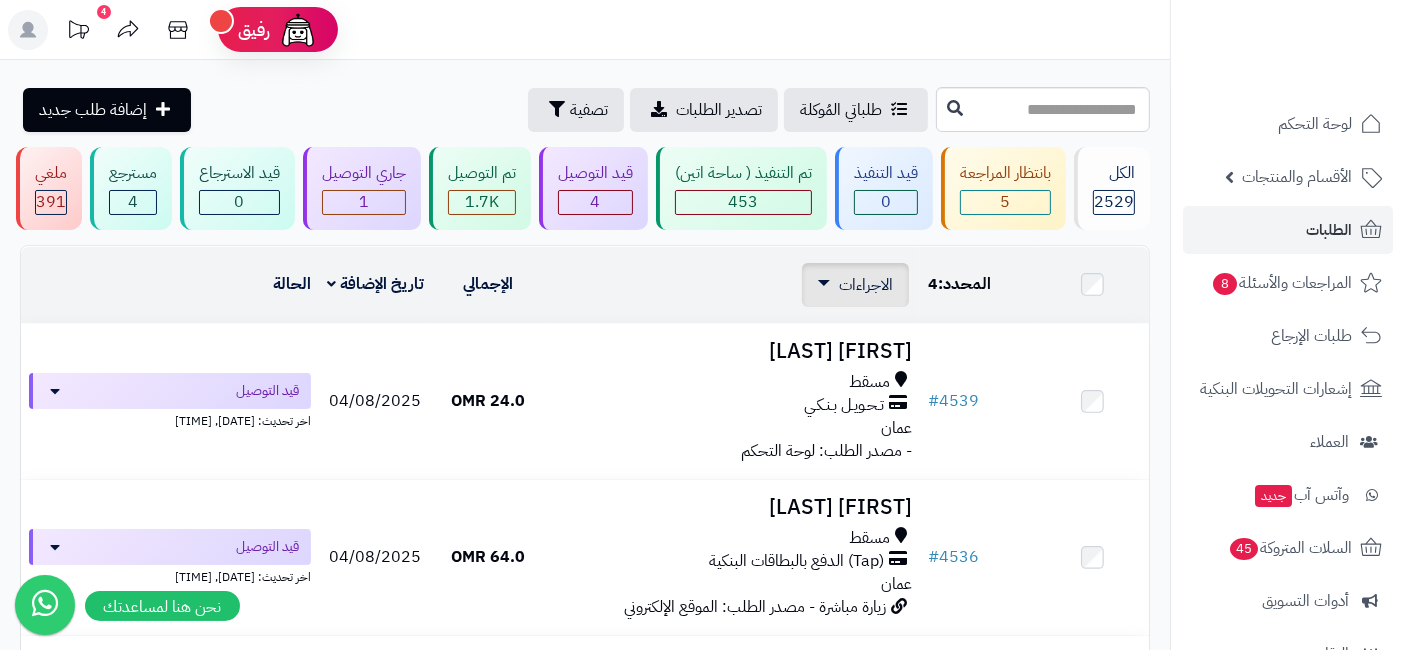 click on "الاجراءات" at bounding box center (866, 285) 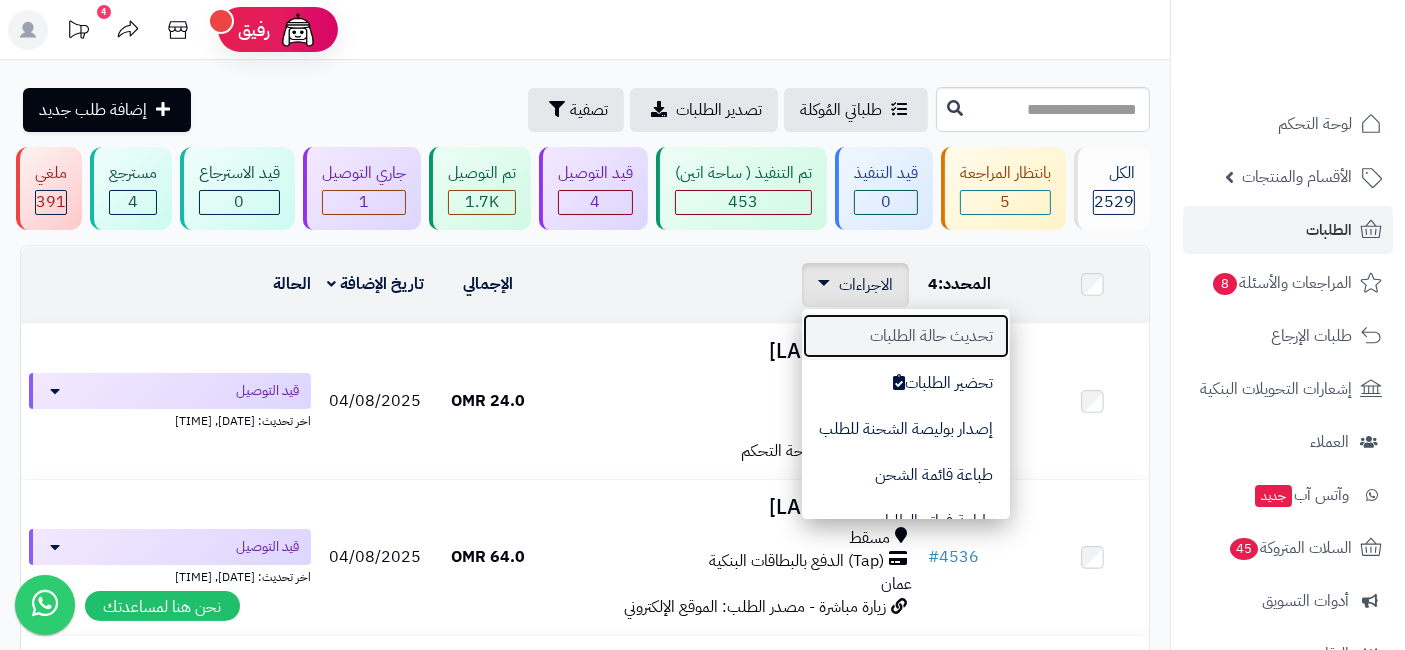 click on "تحديث حالة الطلبات" at bounding box center (906, 336) 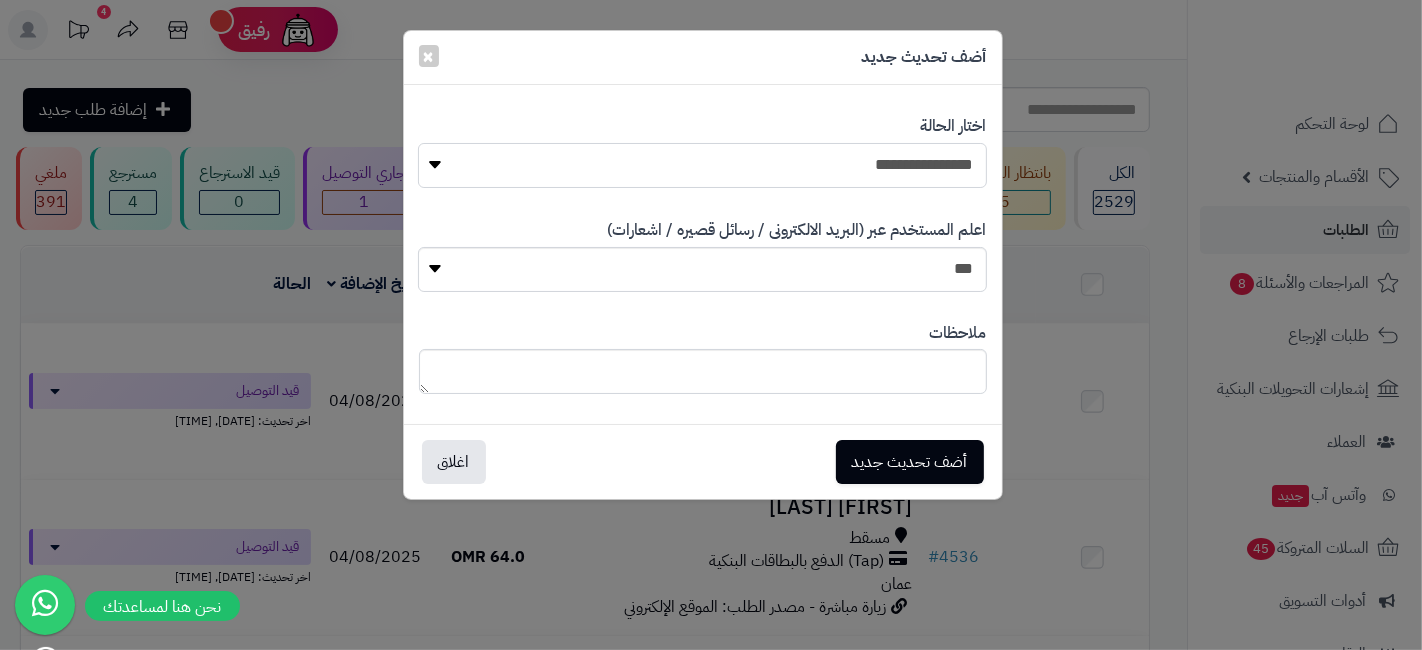 click on "**********" at bounding box center (702, 165) 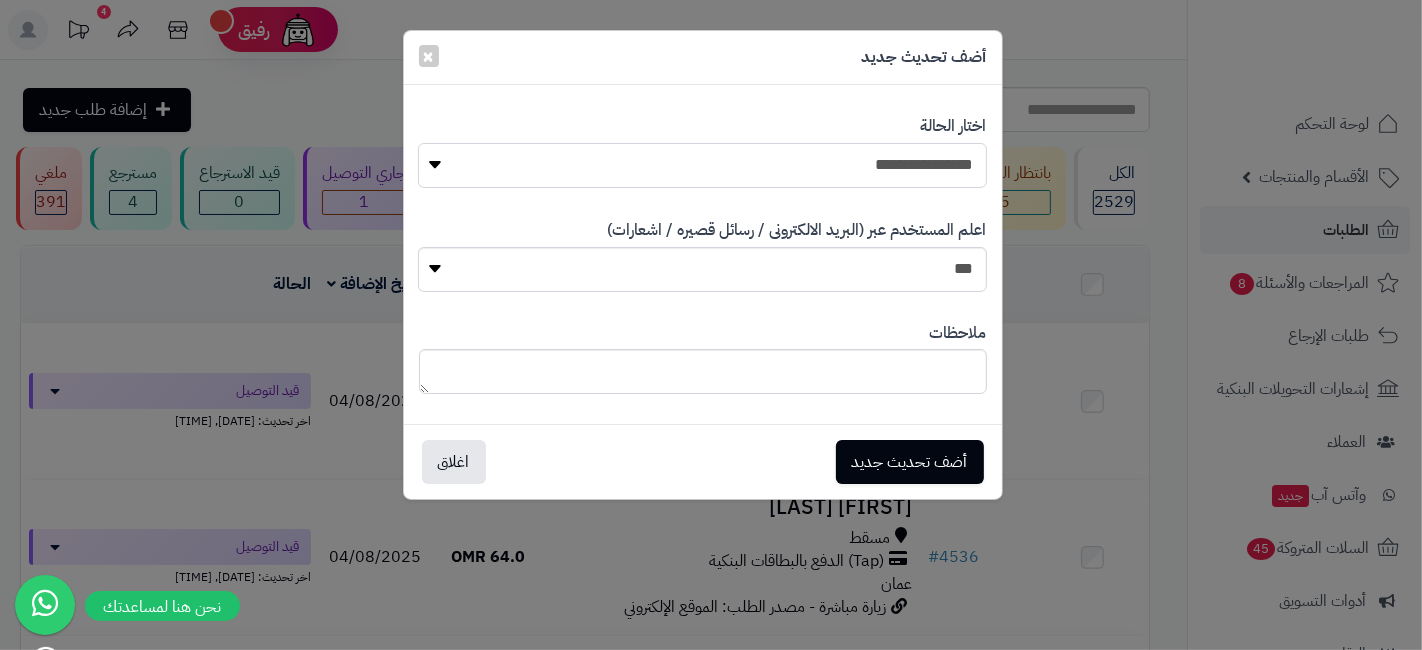 select on "**" 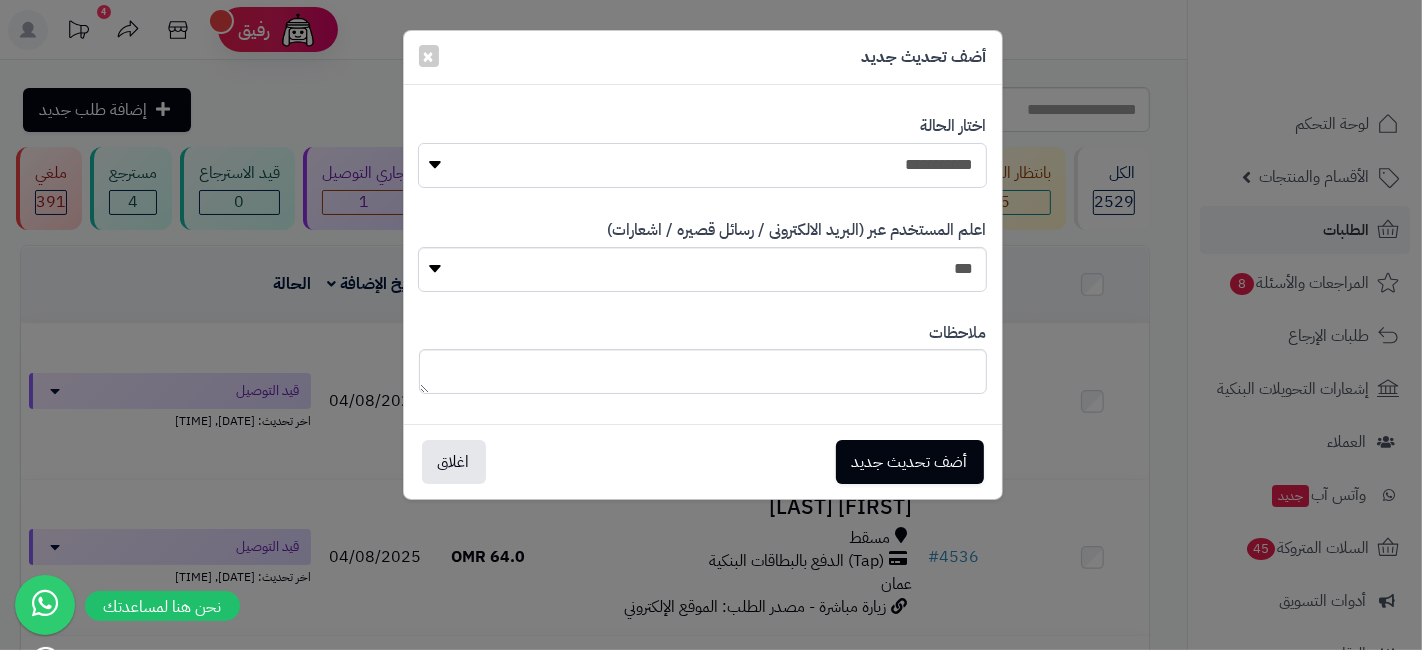 click on "**********" at bounding box center (702, 165) 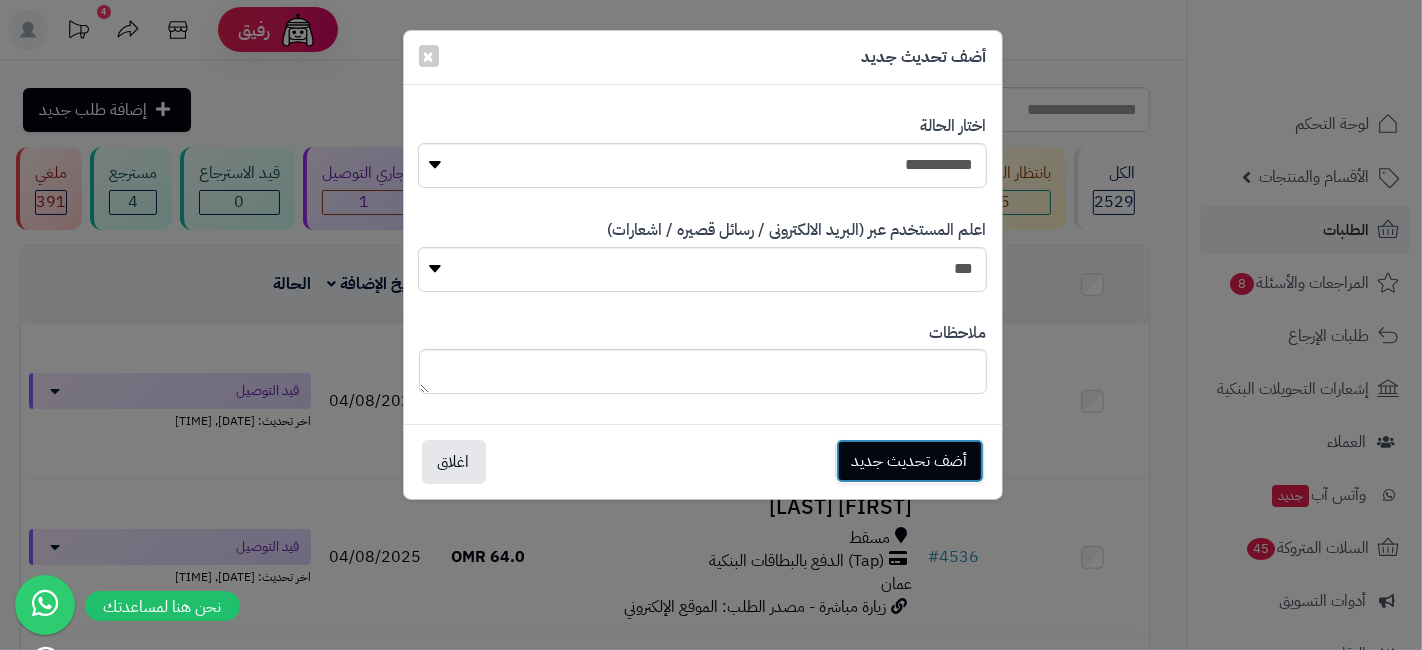 click on "أضف تحديث جديد" at bounding box center (910, 461) 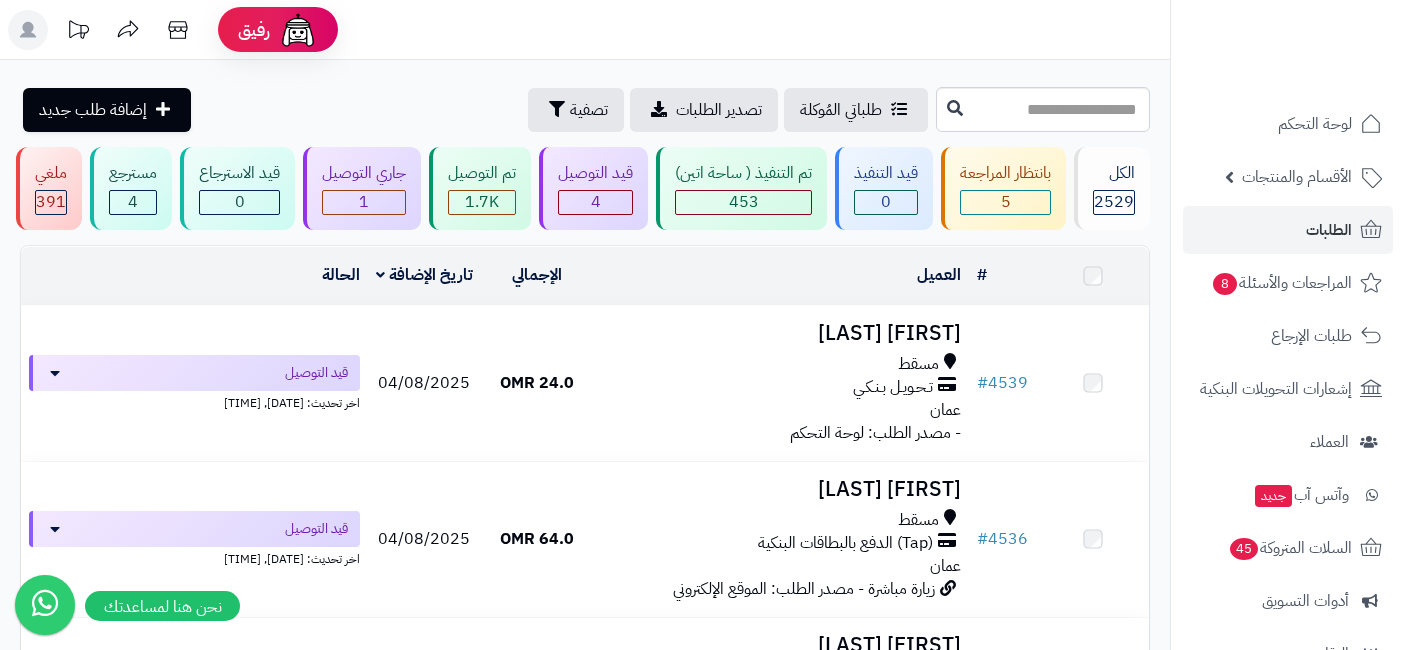 scroll, scrollTop: 0, scrollLeft: 0, axis: both 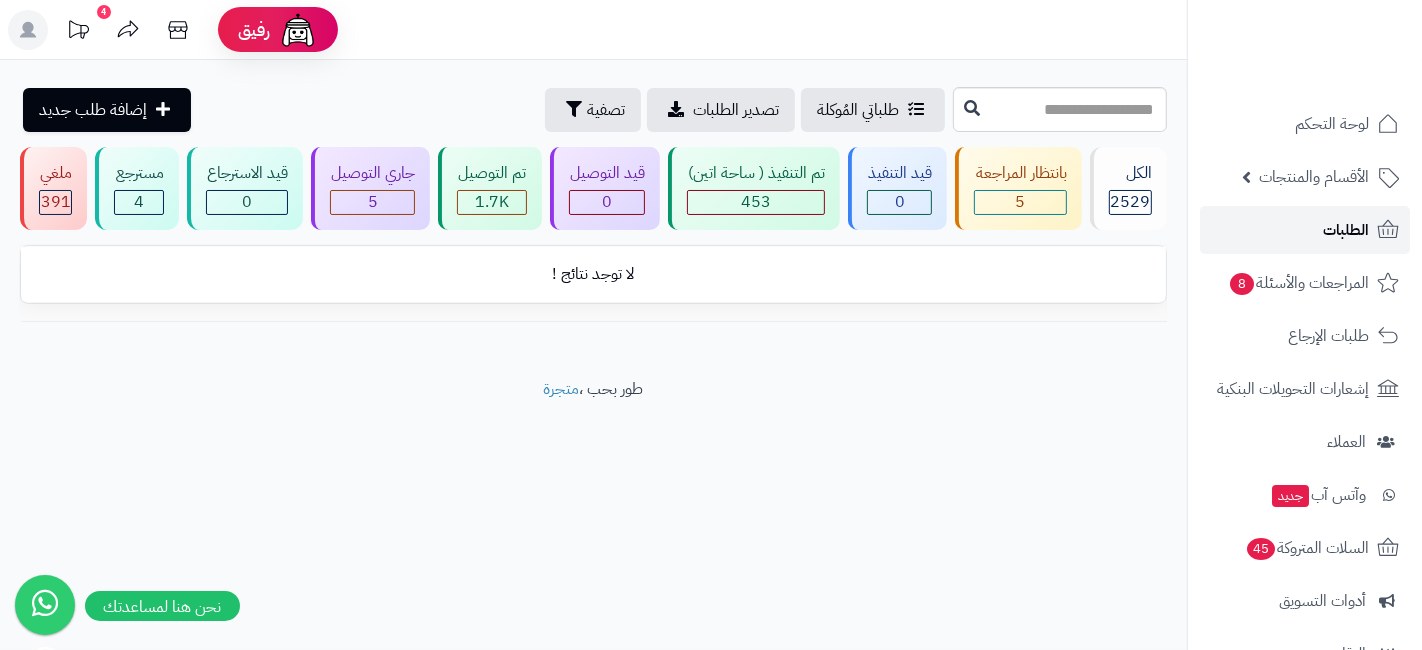 click on "الطلبات" at bounding box center (1305, 230) 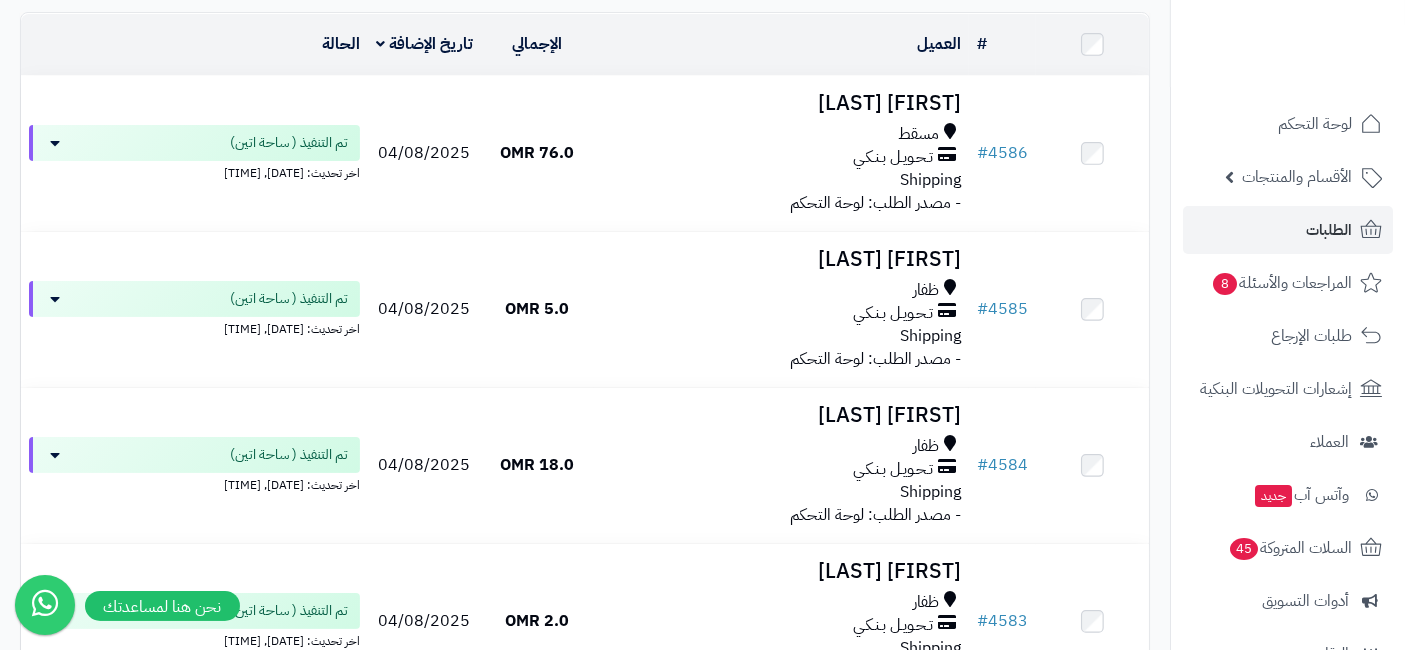 scroll, scrollTop: 0, scrollLeft: 0, axis: both 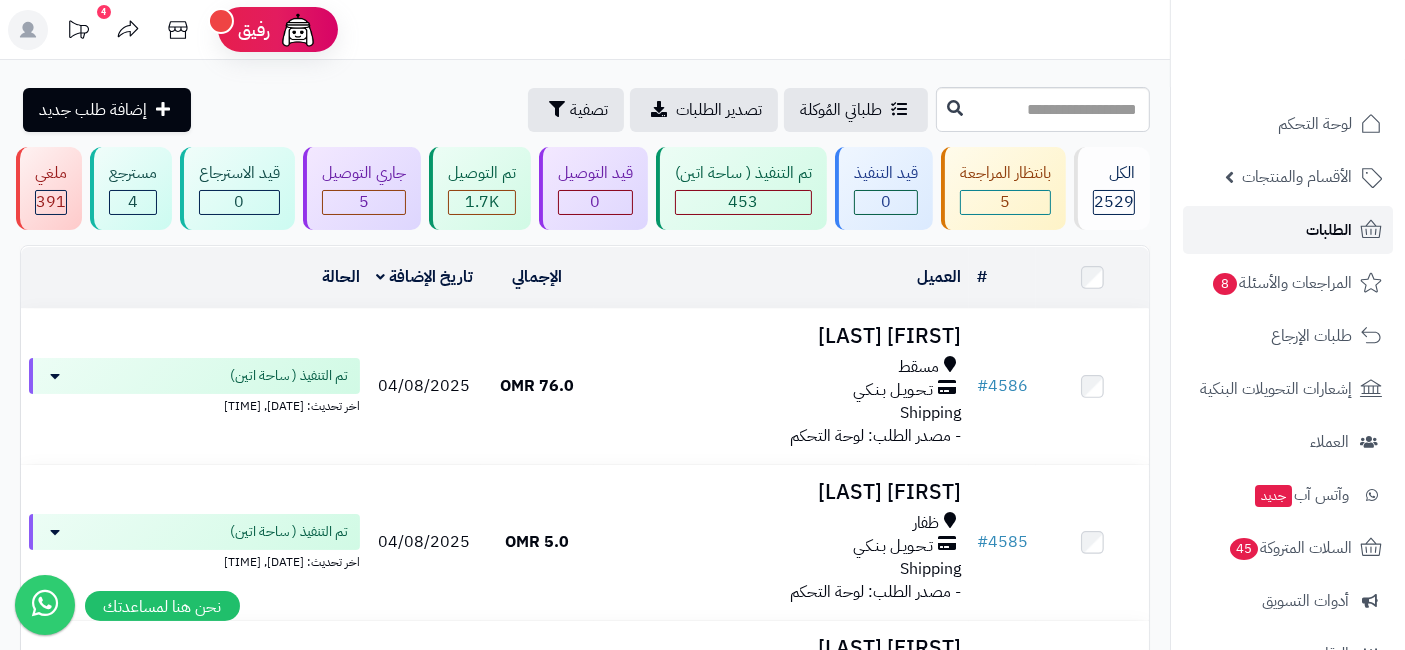 click on "الطلبات" at bounding box center (1288, 230) 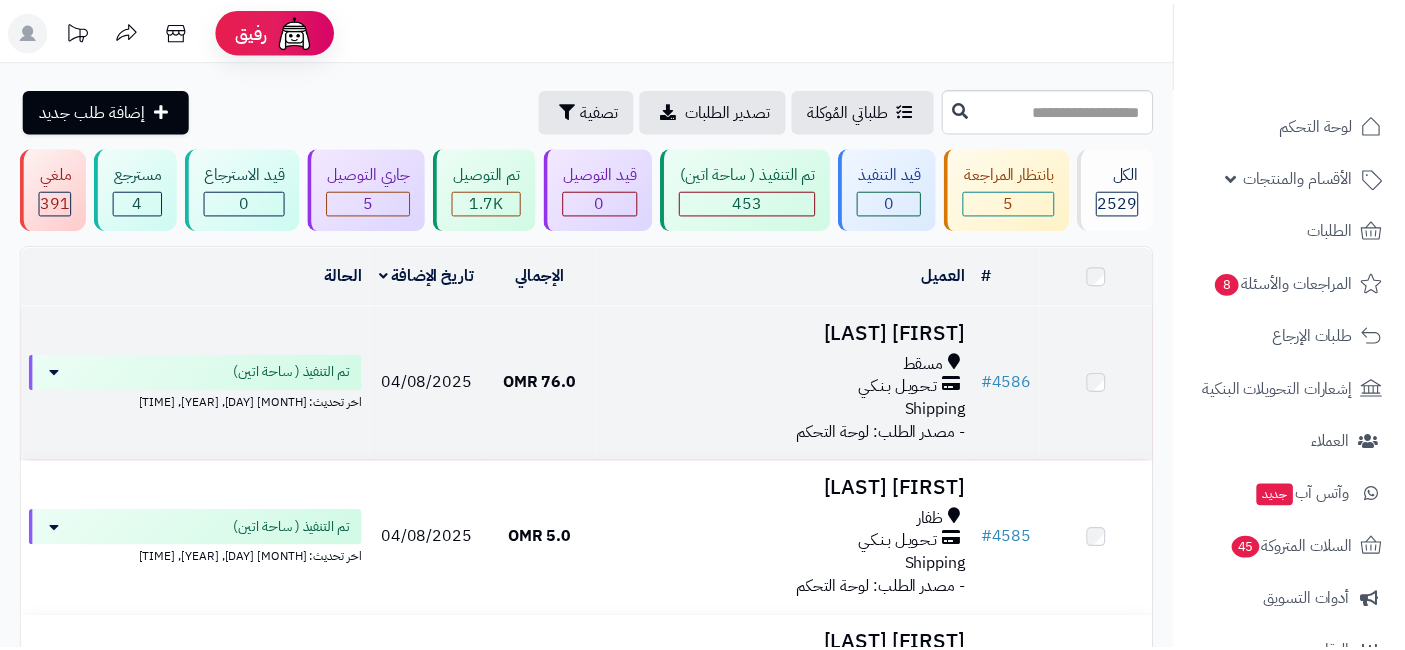 scroll, scrollTop: 0, scrollLeft: 0, axis: both 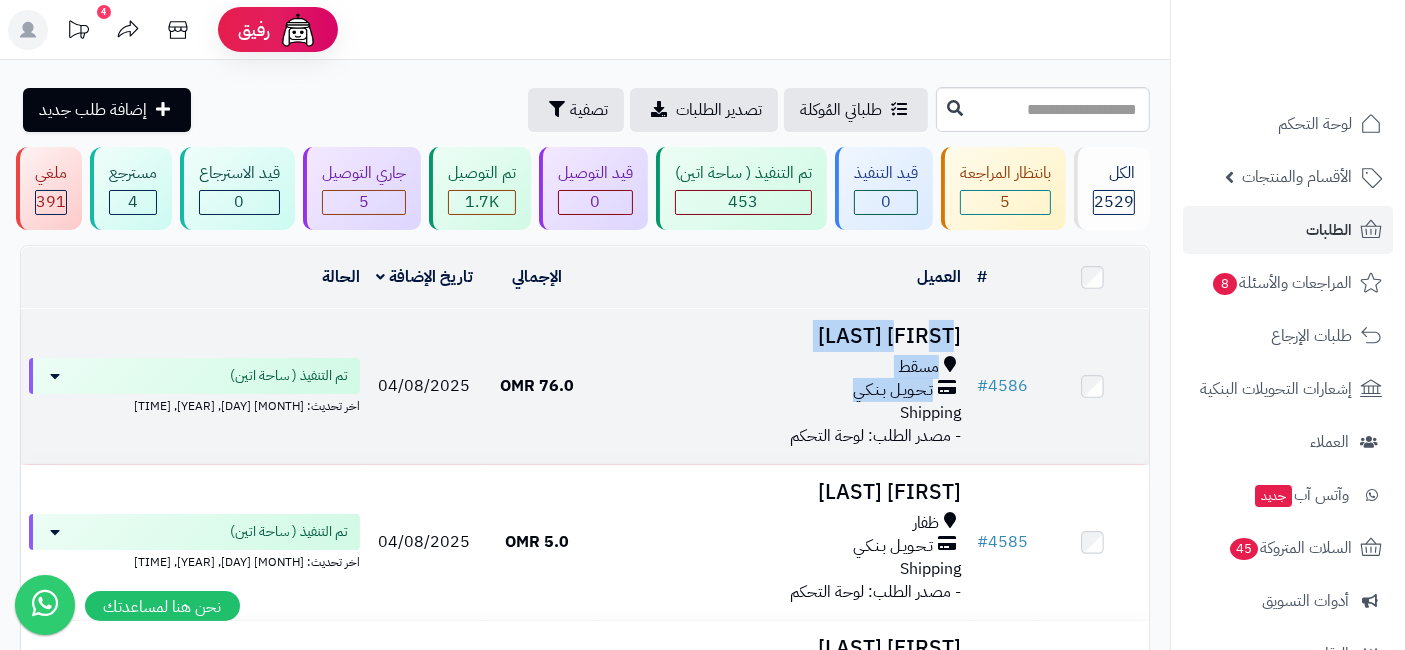 drag, startPoint x: 917, startPoint y: 340, endPoint x: 687, endPoint y: 396, distance: 236.71924 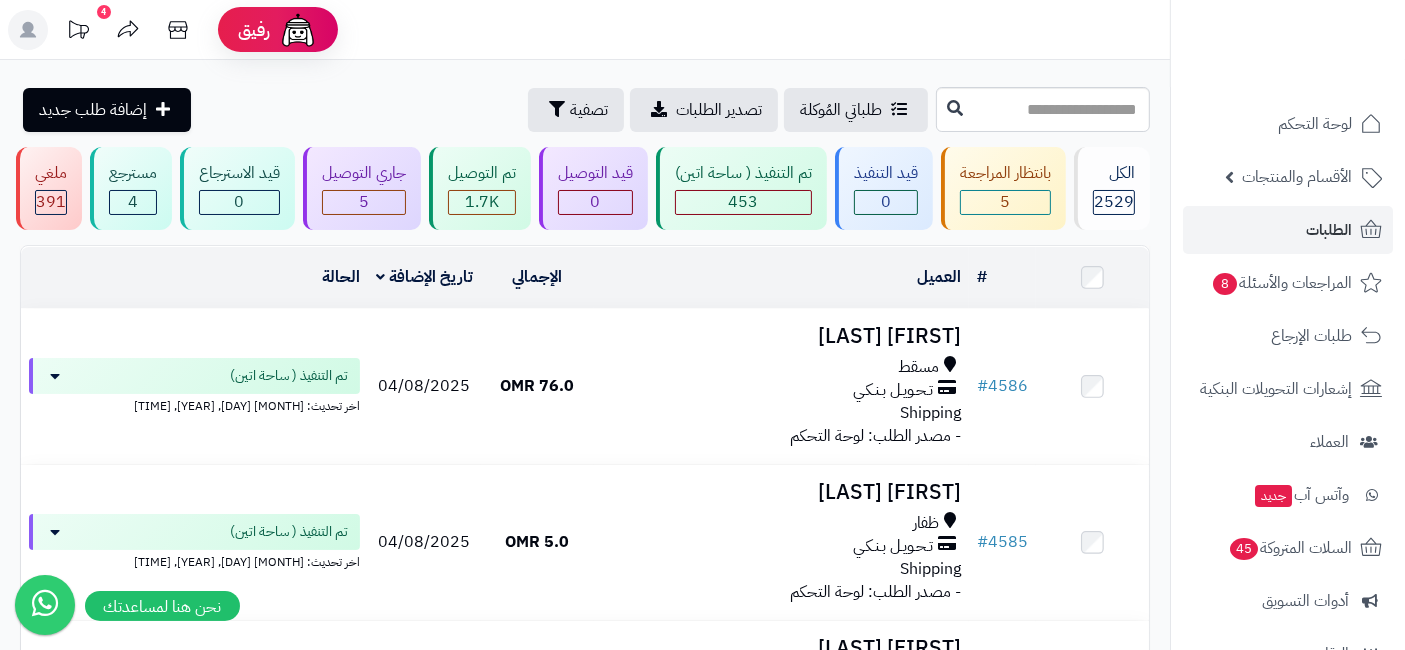 click on "رفيق !
4   الطلبات معالجة مكتمل إرجاع المنتجات العملاء المتواجدون الان 2752 عملاء منتظرين موافقة التسجيل المنتجات غير متوفر
[FIRST] [LAST] مشرف طلبات فقط برجاء تجديد الاشتراك
الباقة المتقدمة
تسجيل الخروج" at bounding box center (702, 30) 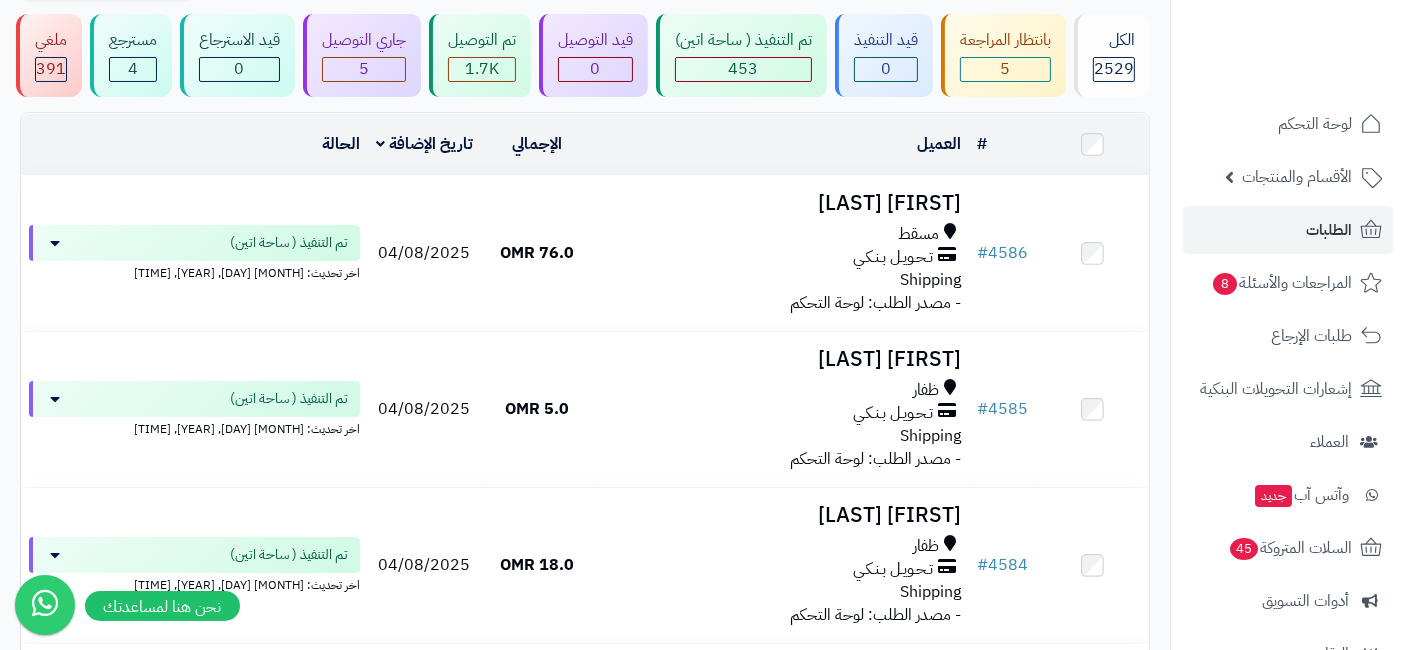scroll, scrollTop: 124, scrollLeft: 0, axis: vertical 